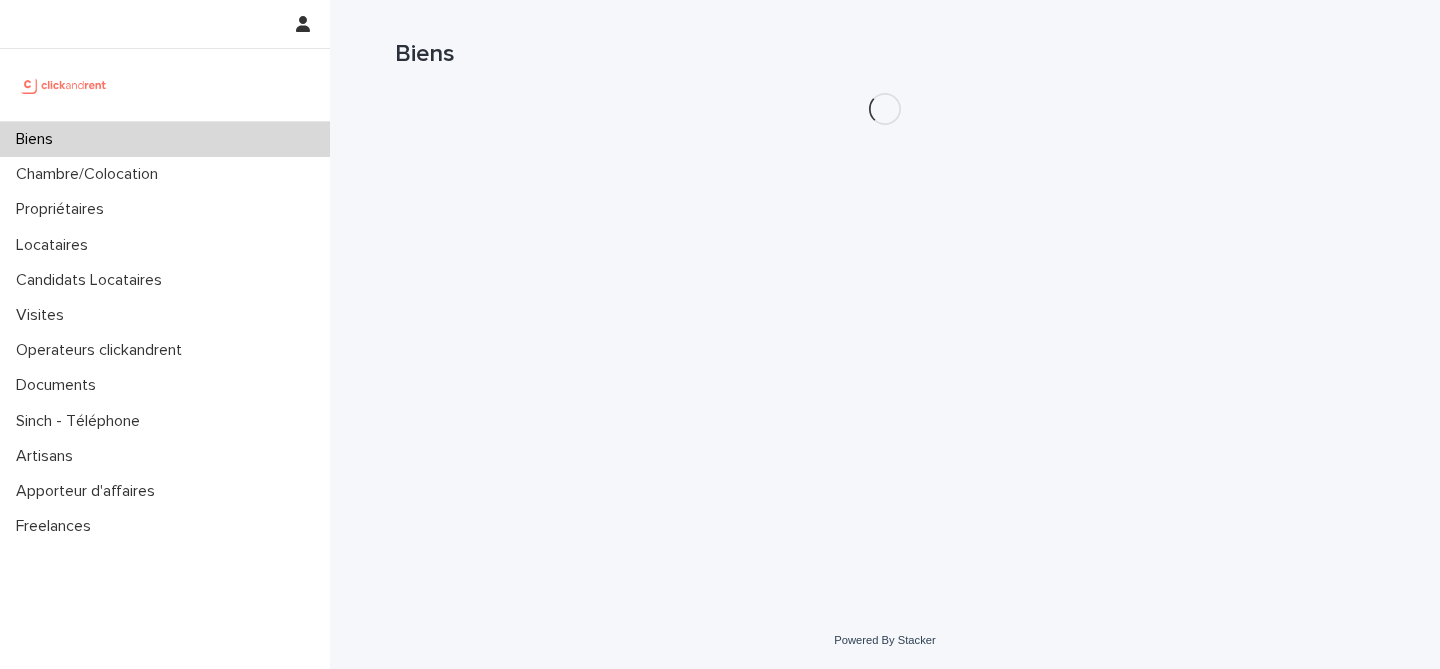 scroll, scrollTop: 0, scrollLeft: 0, axis: both 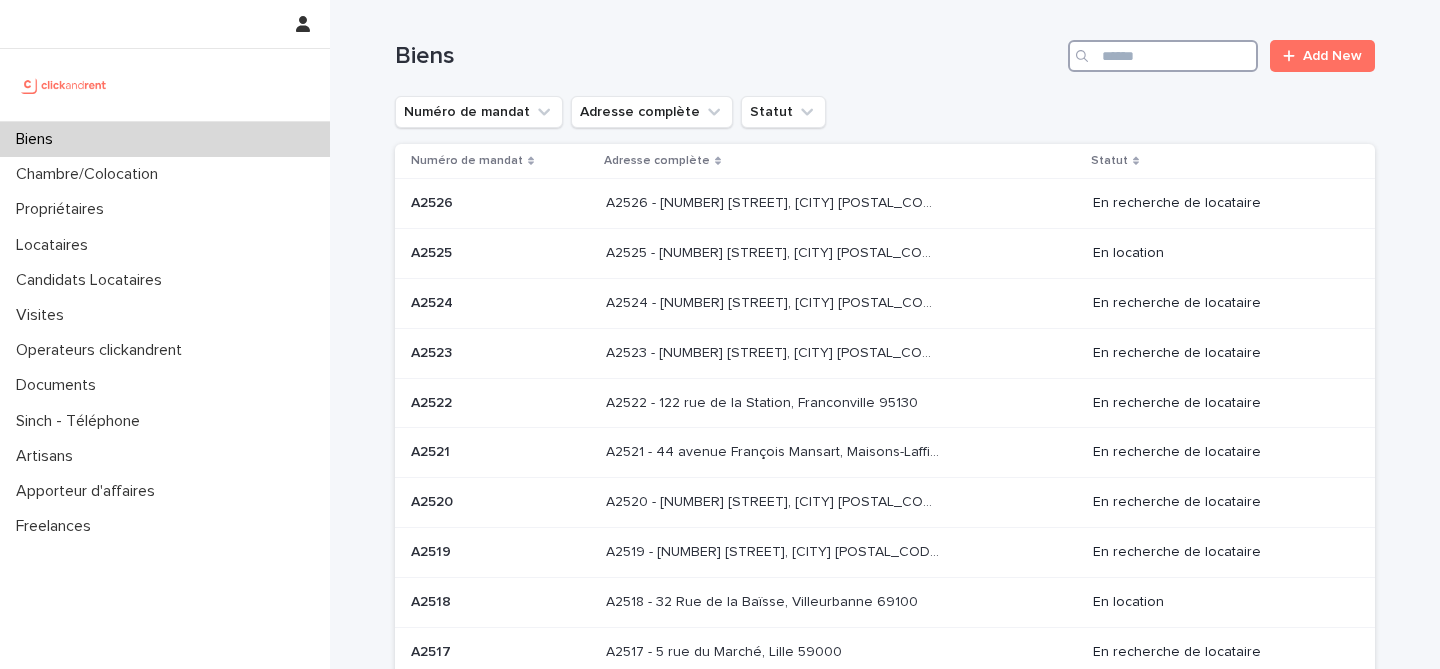 click at bounding box center (1163, 56) 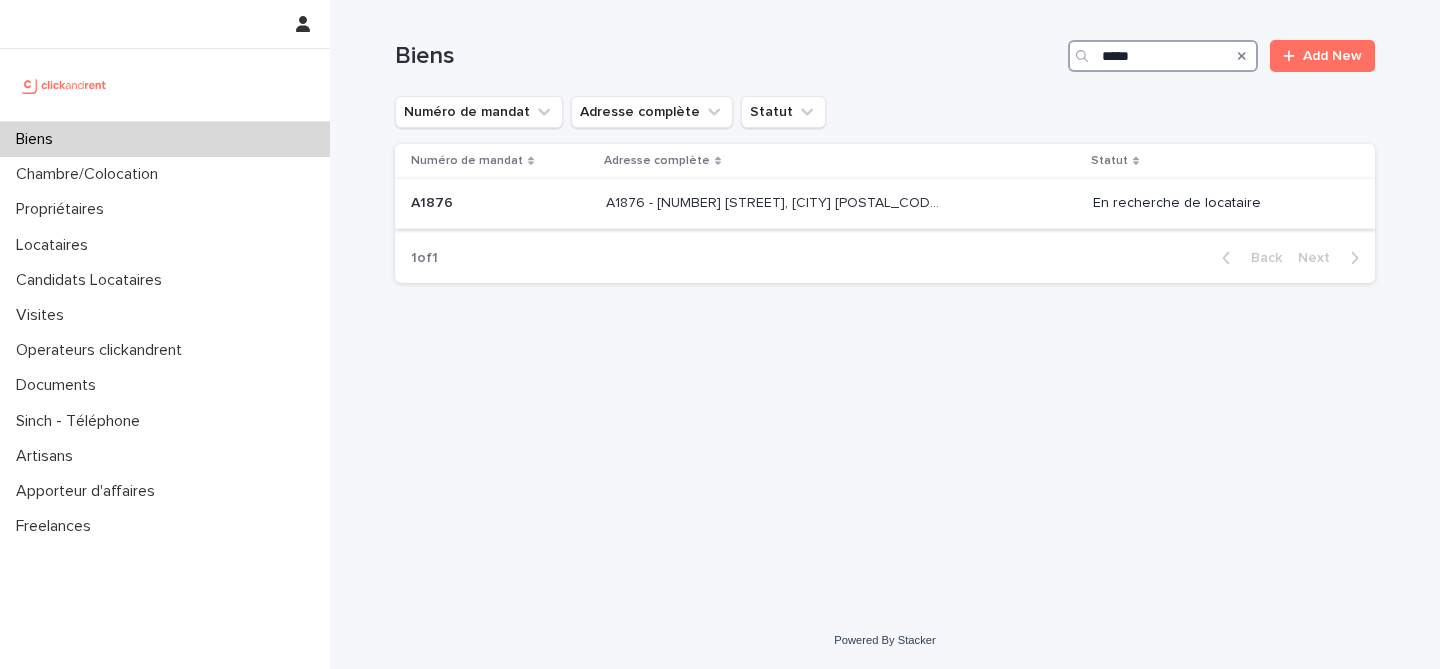 type on "*****" 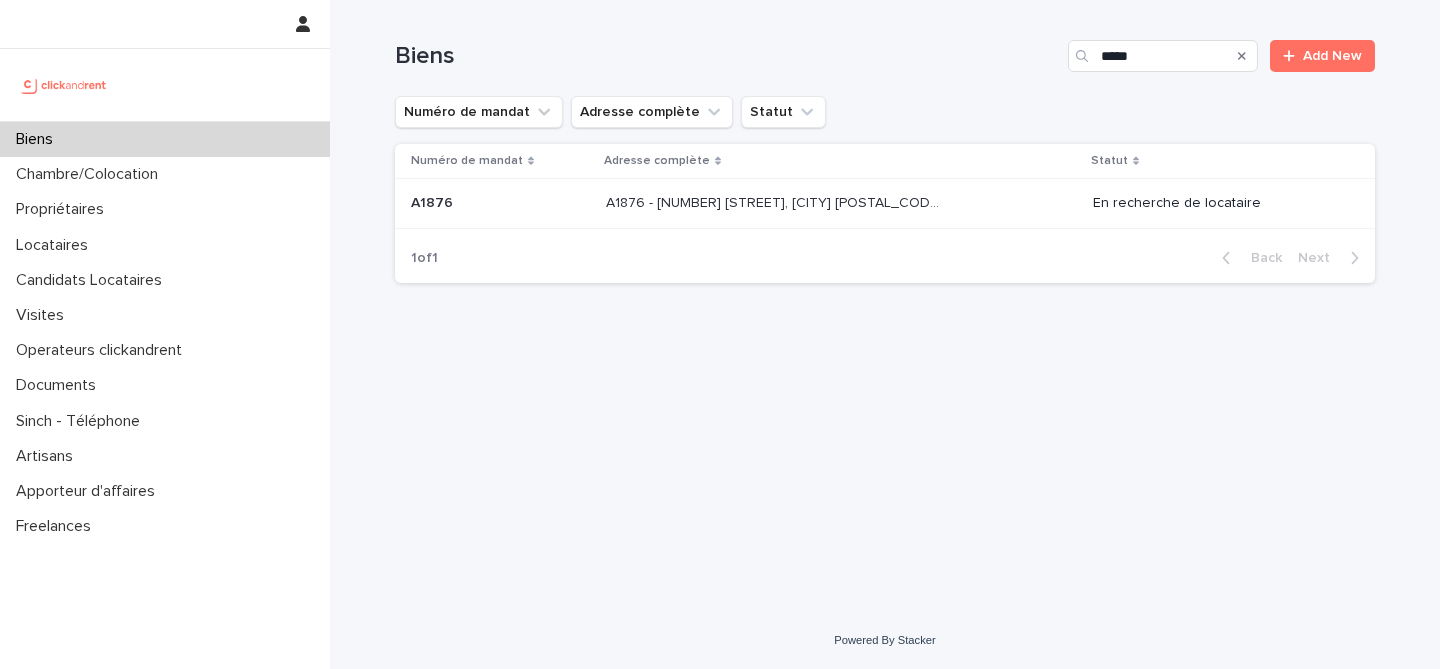 click on "A1876 - 4 rue Fourcade,  Paris 75015" at bounding box center [774, 201] 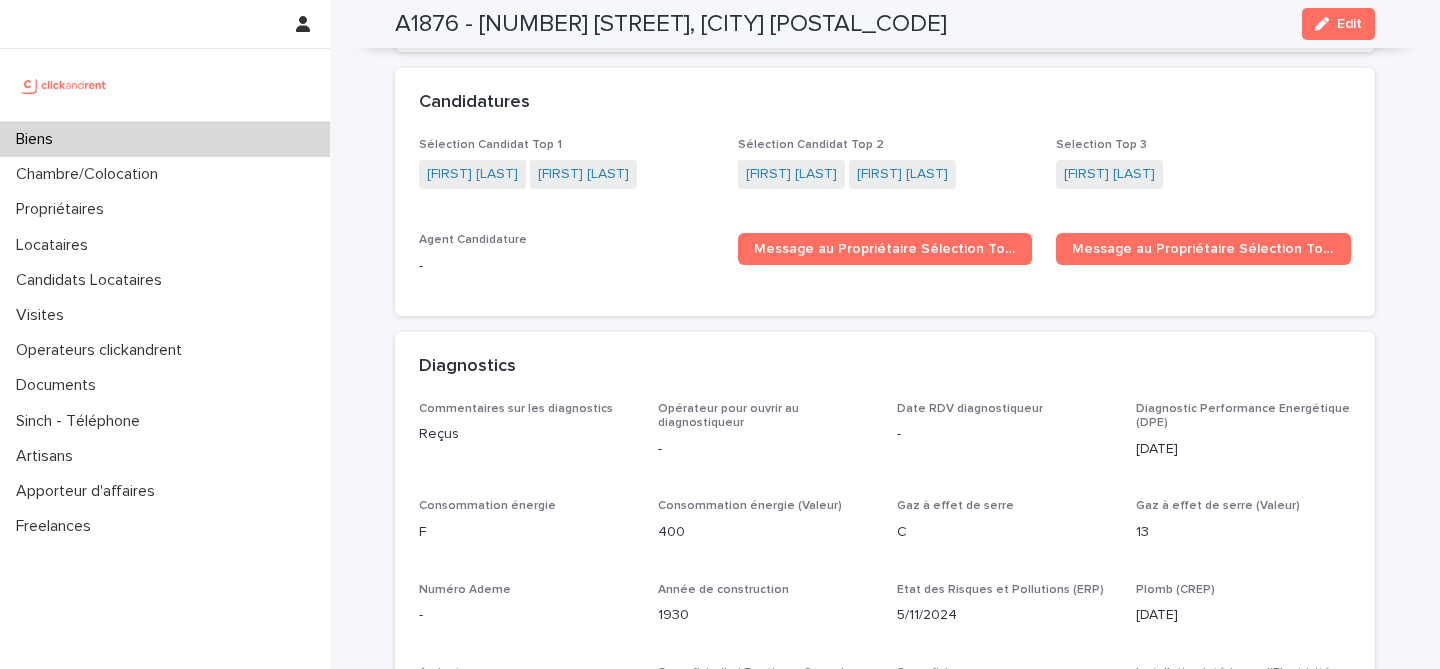 scroll, scrollTop: 6040, scrollLeft: 0, axis: vertical 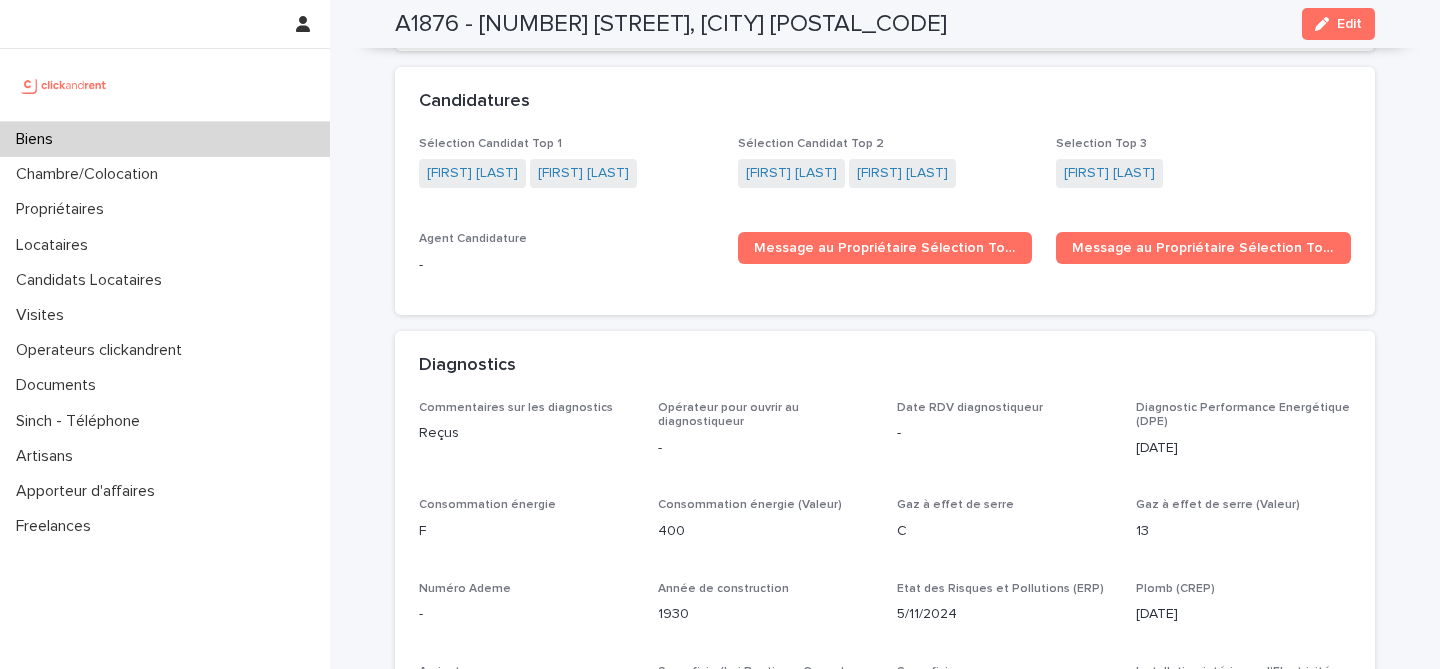 click on "Biens" at bounding box center (165, 139) 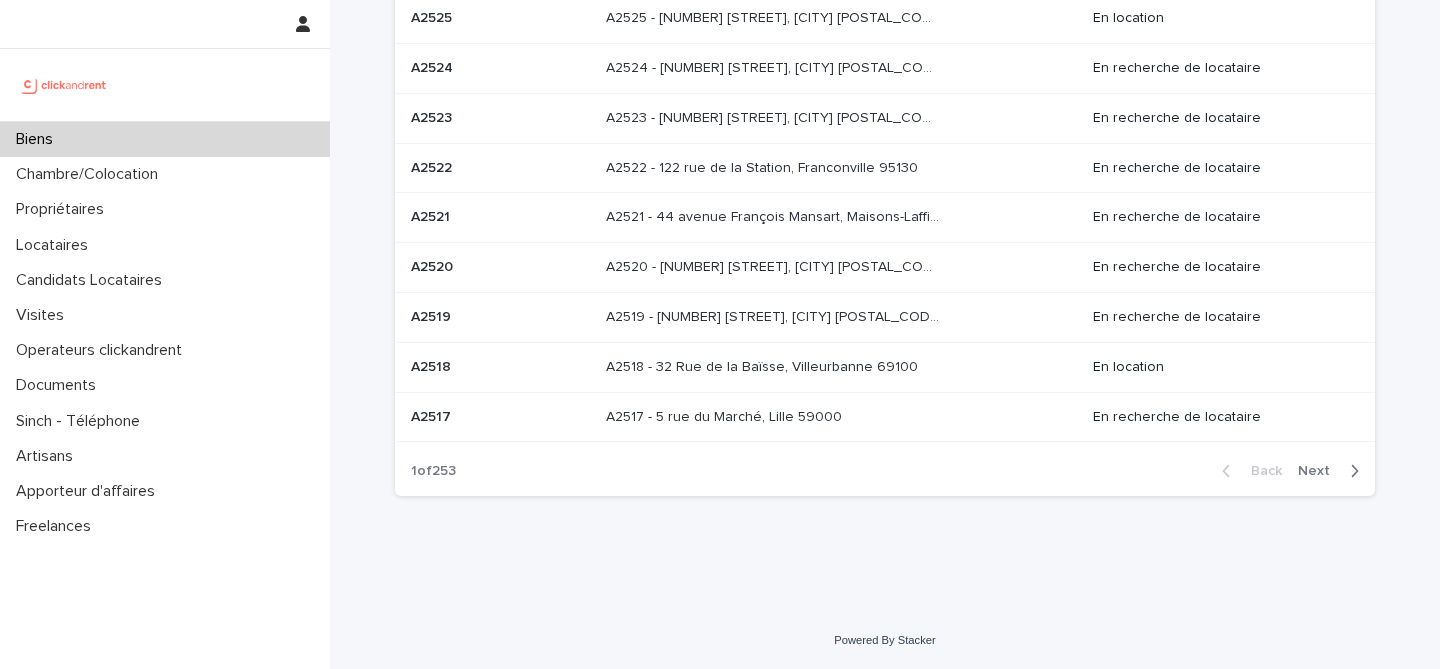 scroll, scrollTop: 0, scrollLeft: 0, axis: both 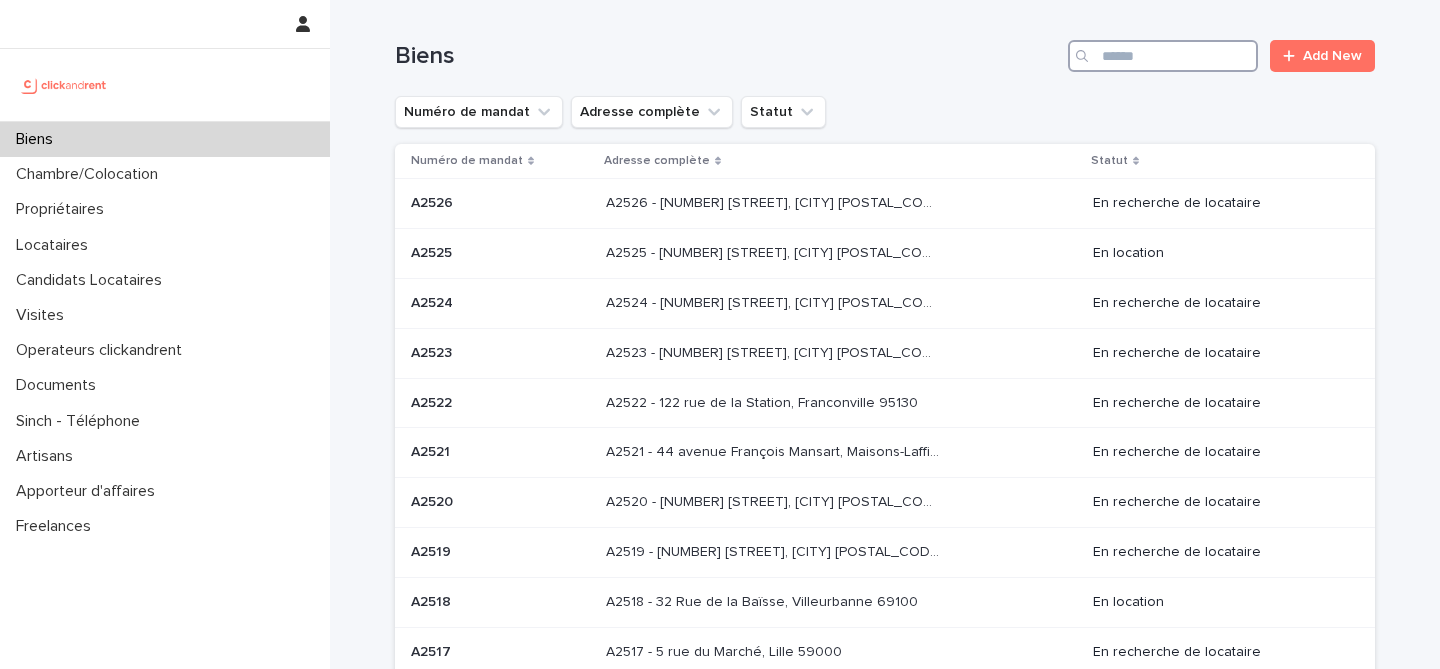 click at bounding box center (1163, 56) 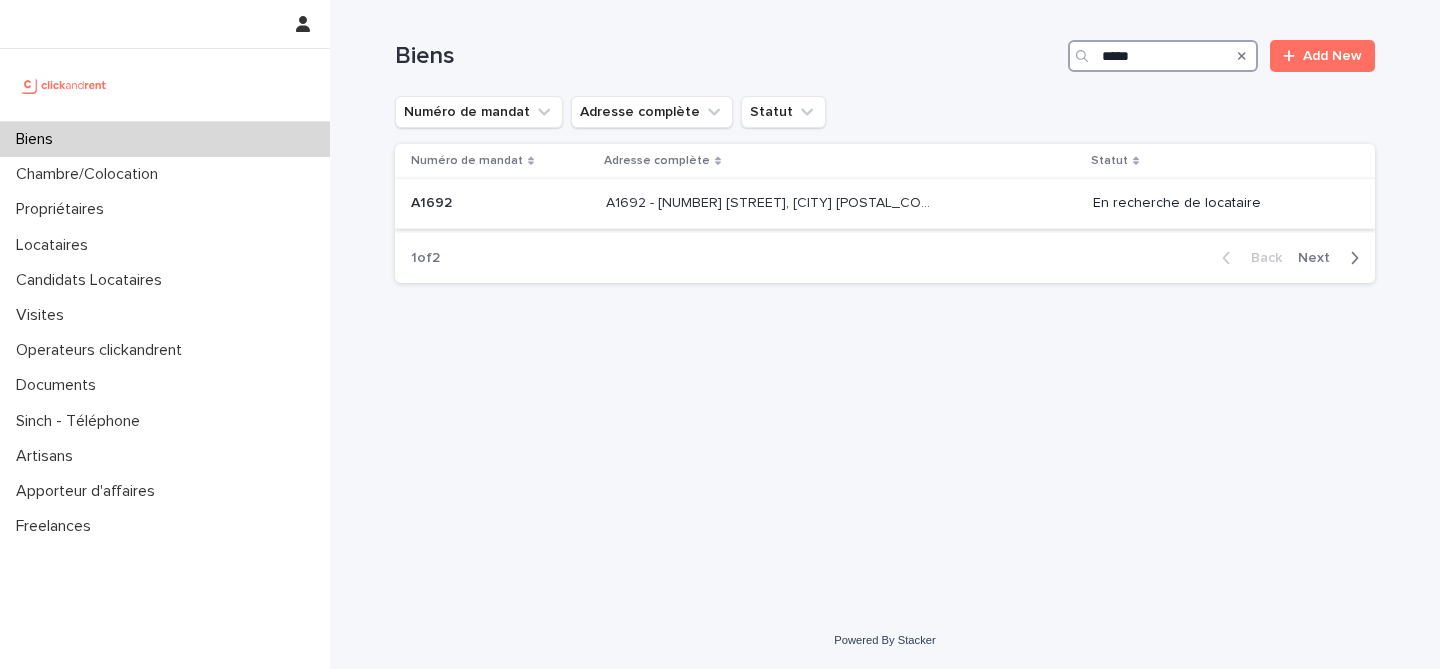 type on "*****" 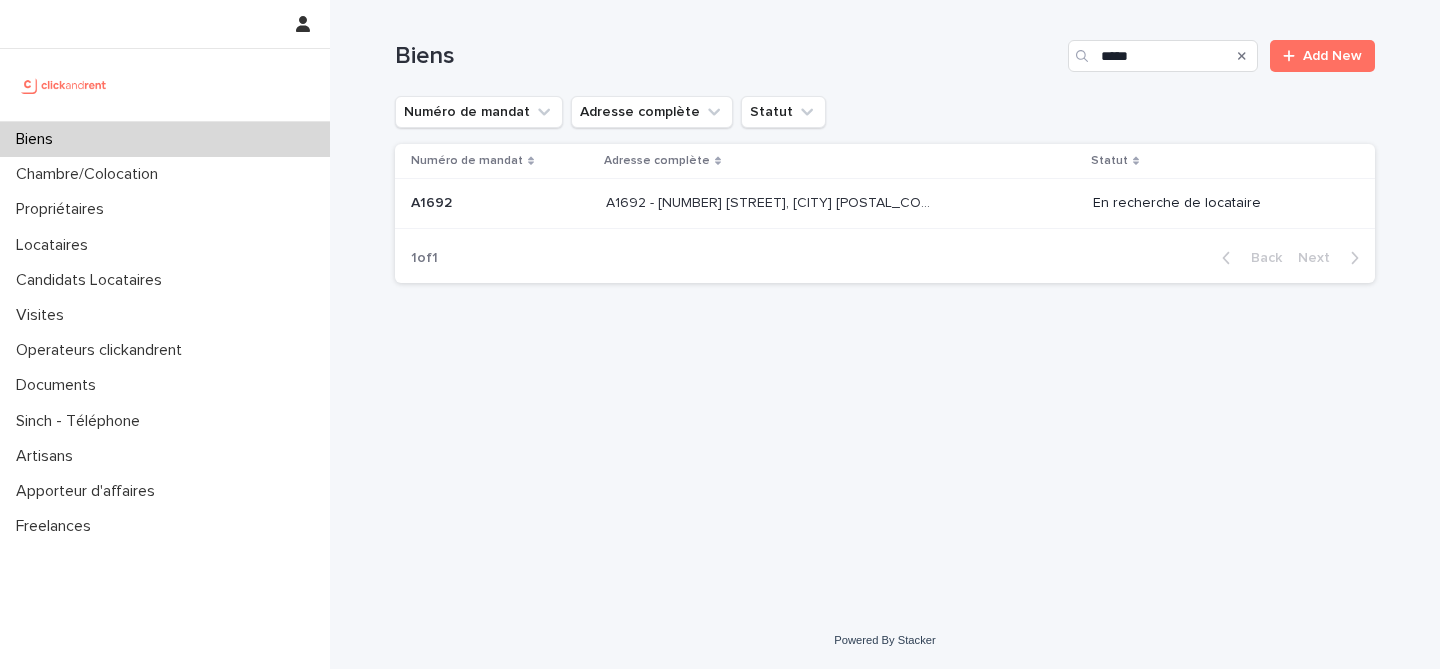 click on "A1692 - 10 rue de la Lune Corail,  Cergy 95800 A1692 - 10 rue de la Lune Corail,  Cergy 95800" at bounding box center [841, 203] 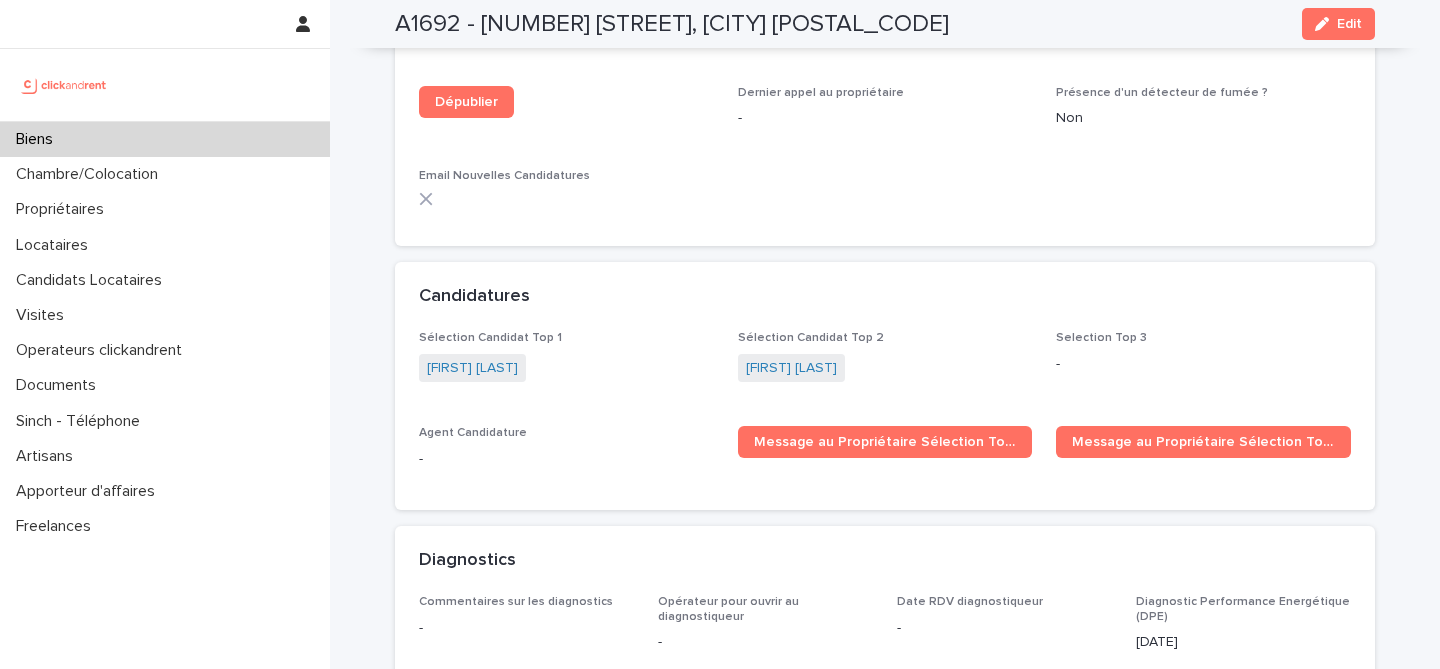 scroll, scrollTop: 5996, scrollLeft: 0, axis: vertical 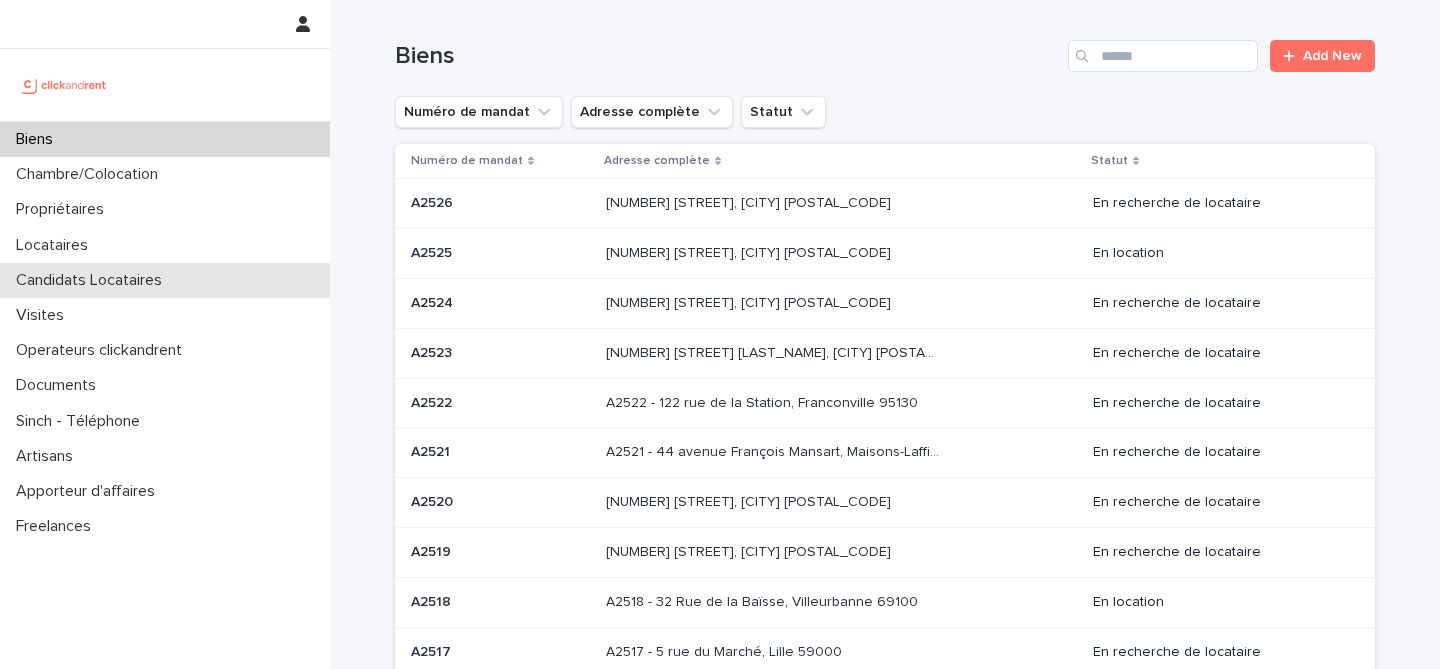 click on "Candidats Locataires" at bounding box center (165, 280) 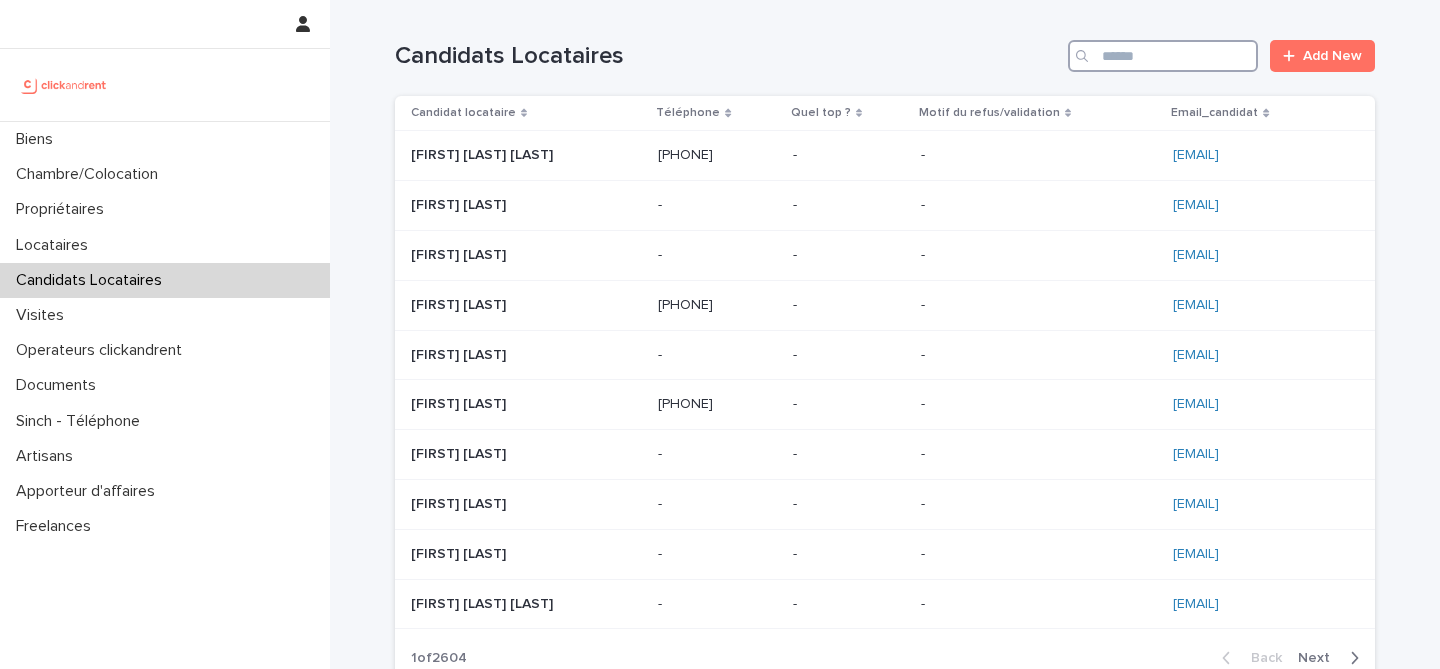 click at bounding box center (1163, 56) 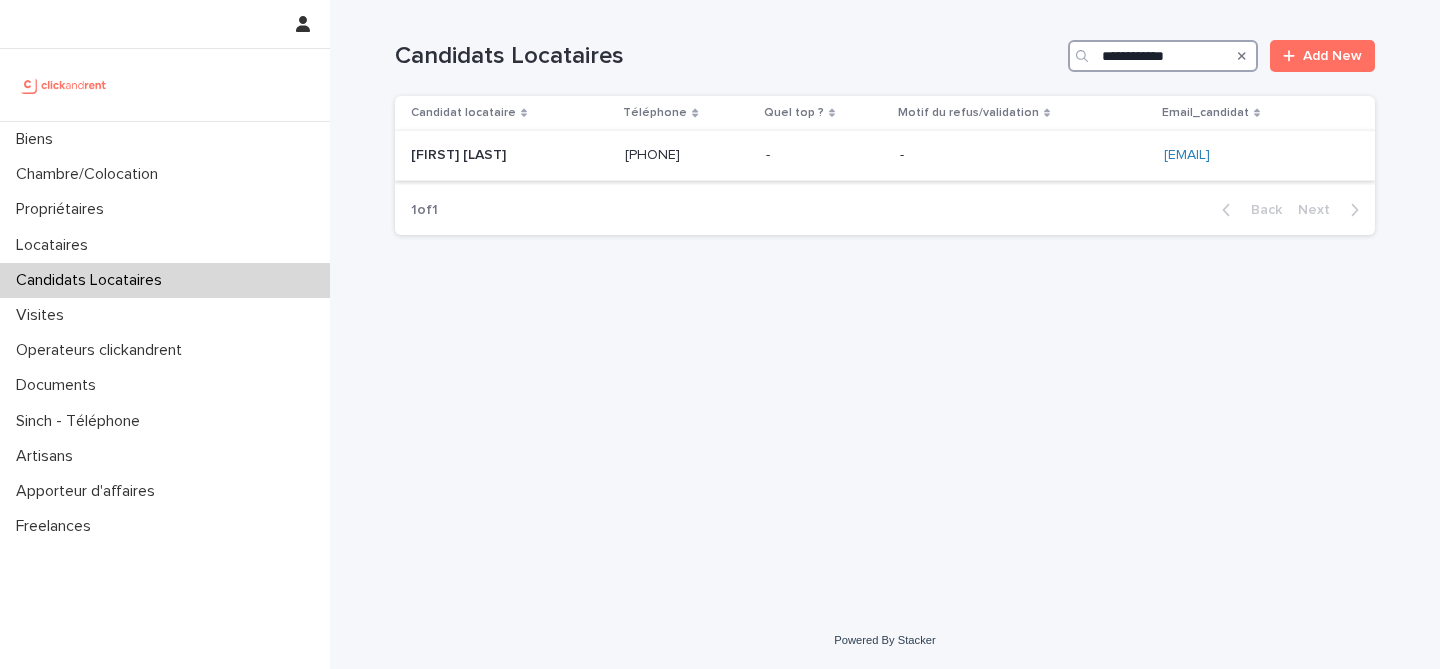 type on "**********" 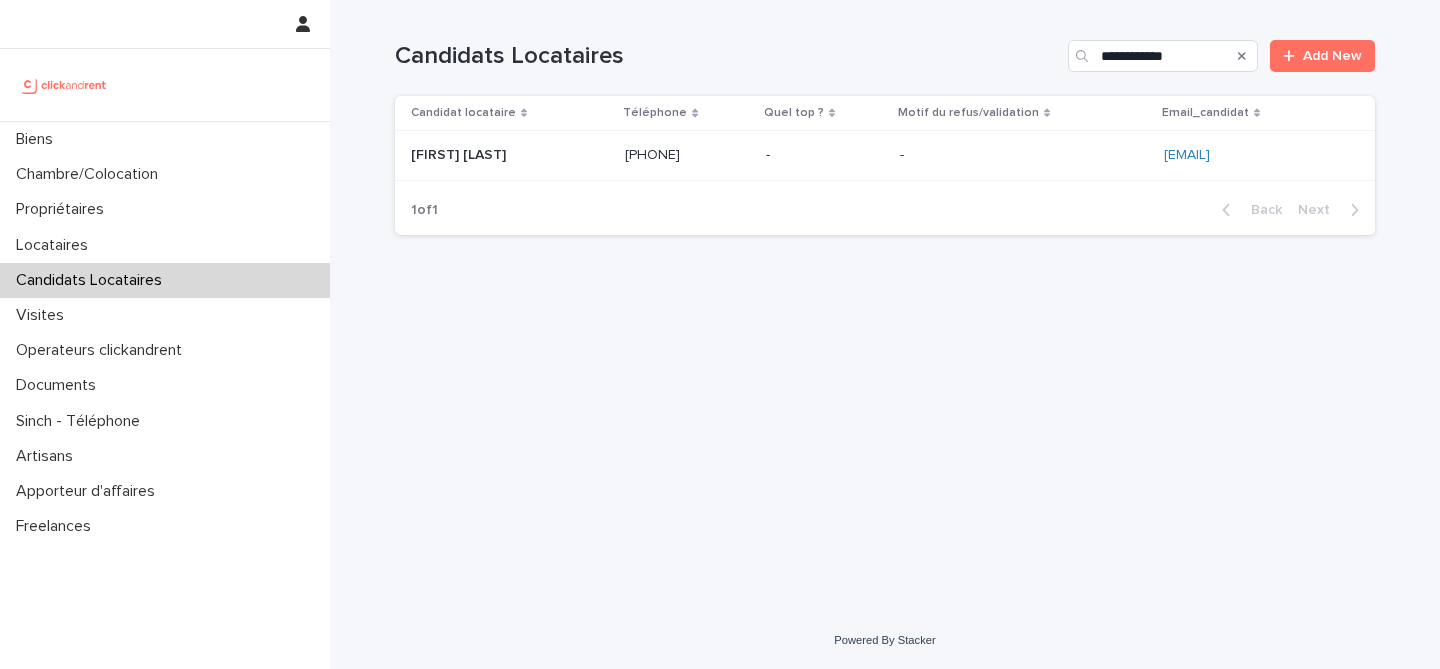 click on "[FULL_NAME] [FULL_NAME]" at bounding box center [510, 155] 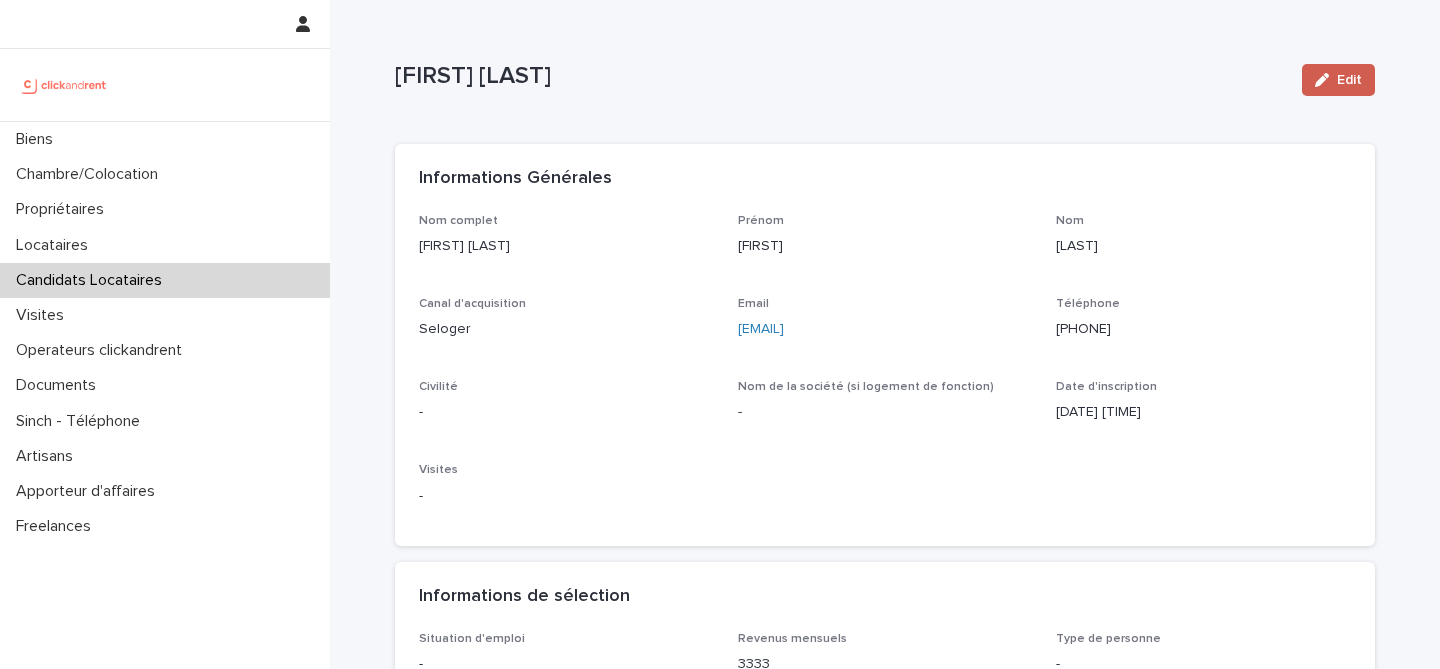 click on "Edit" at bounding box center (1338, 80) 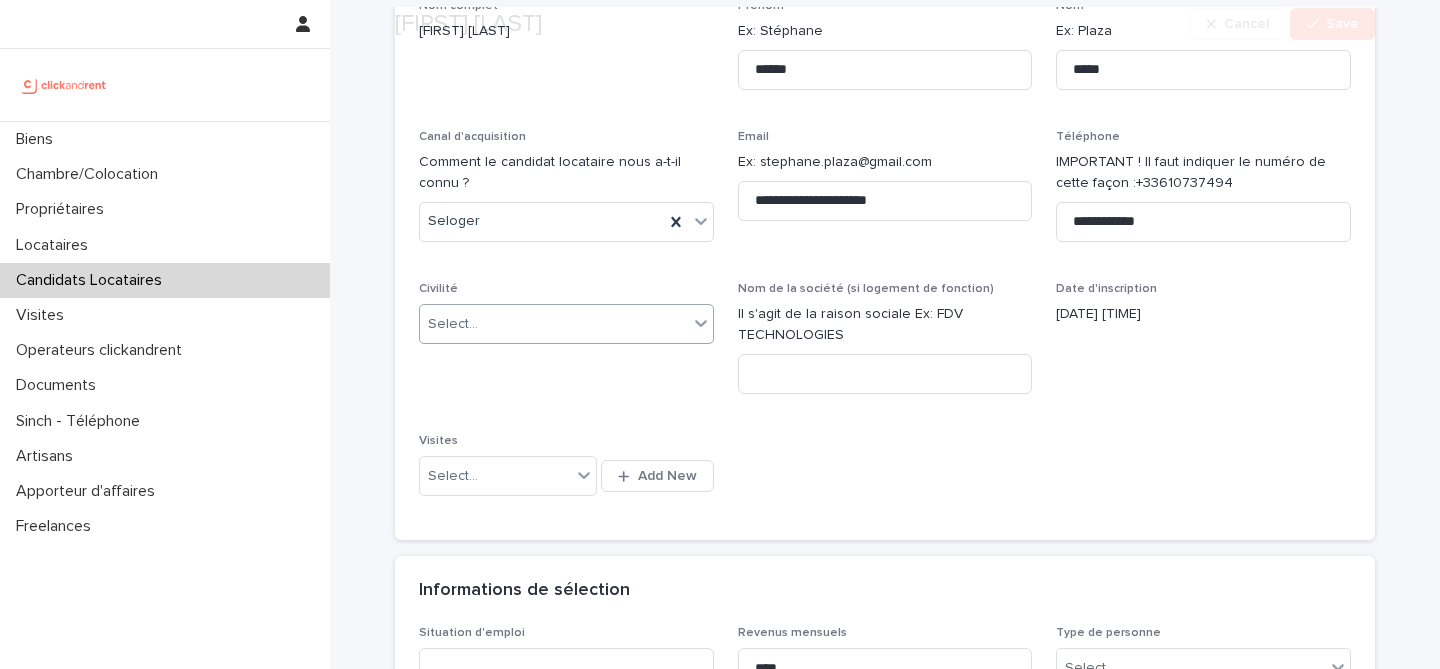 scroll, scrollTop: 245, scrollLeft: 0, axis: vertical 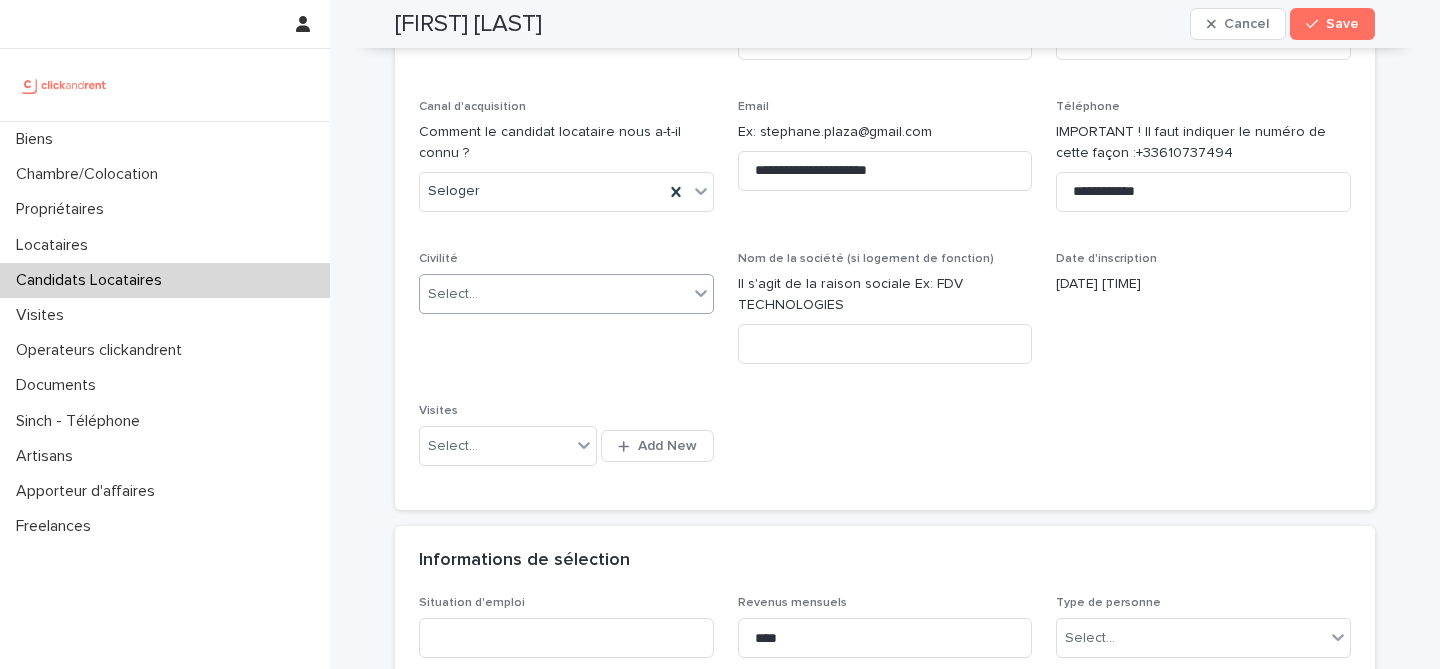 click on "Select..." at bounding box center [554, 294] 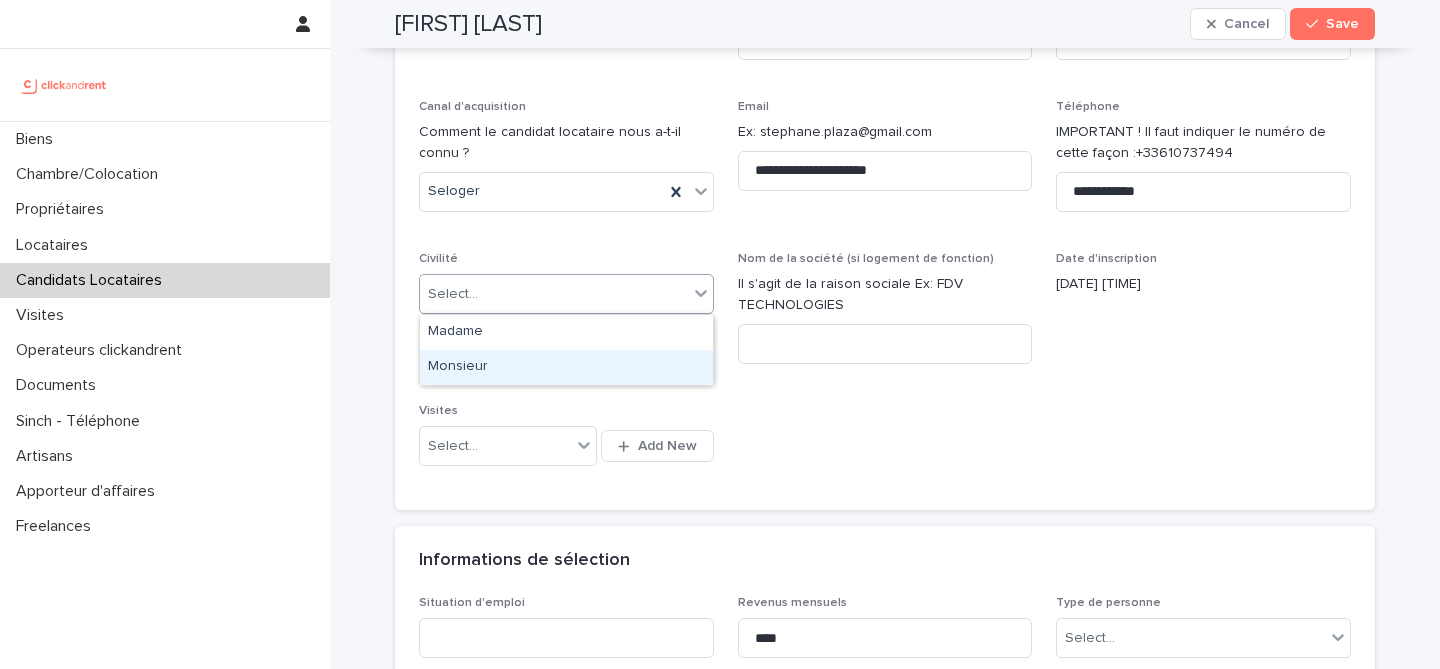 click on "Monsieur" at bounding box center (566, 367) 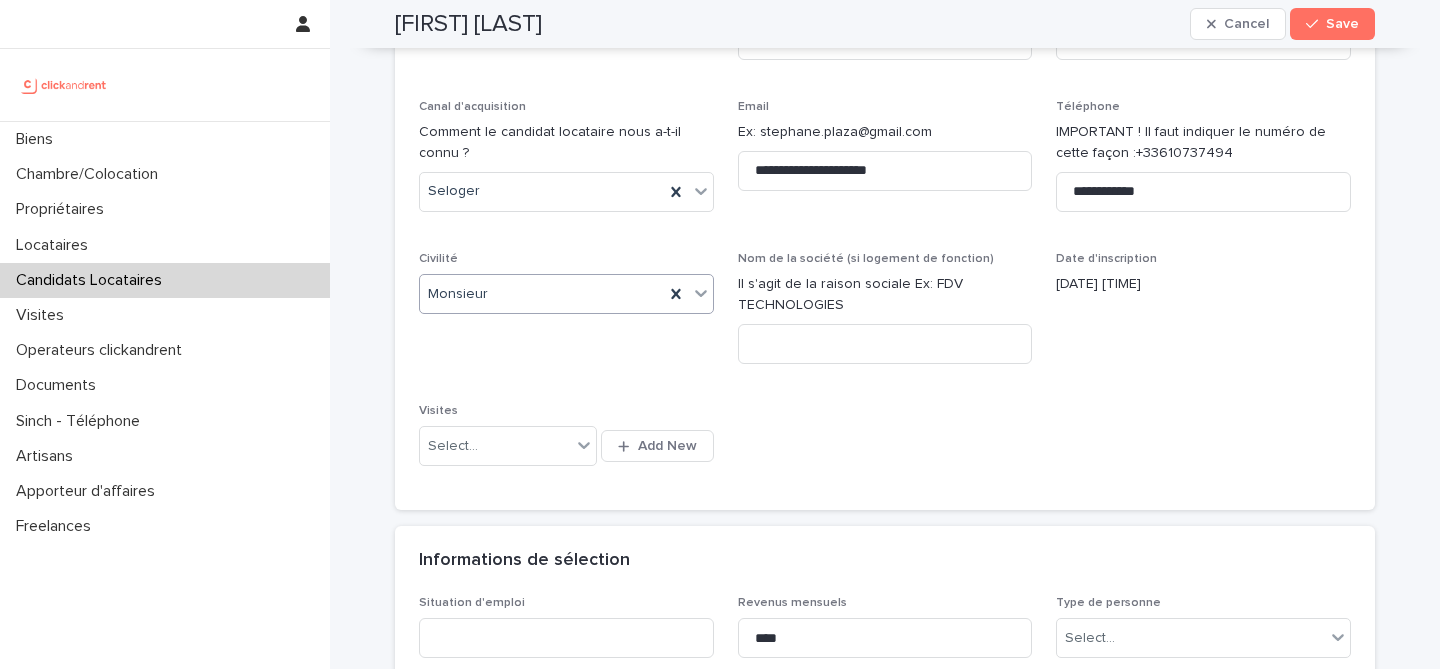 click on "**********" at bounding box center (885, 228) 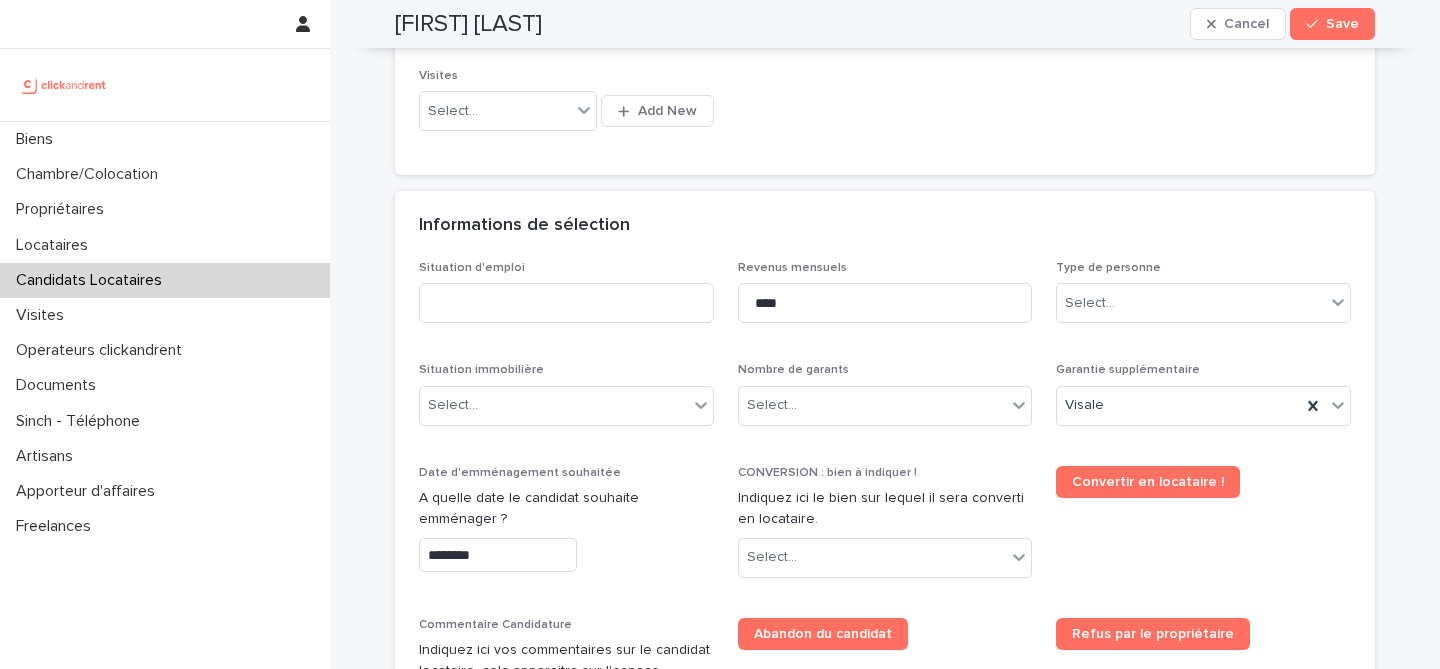 scroll, scrollTop: 584, scrollLeft: 0, axis: vertical 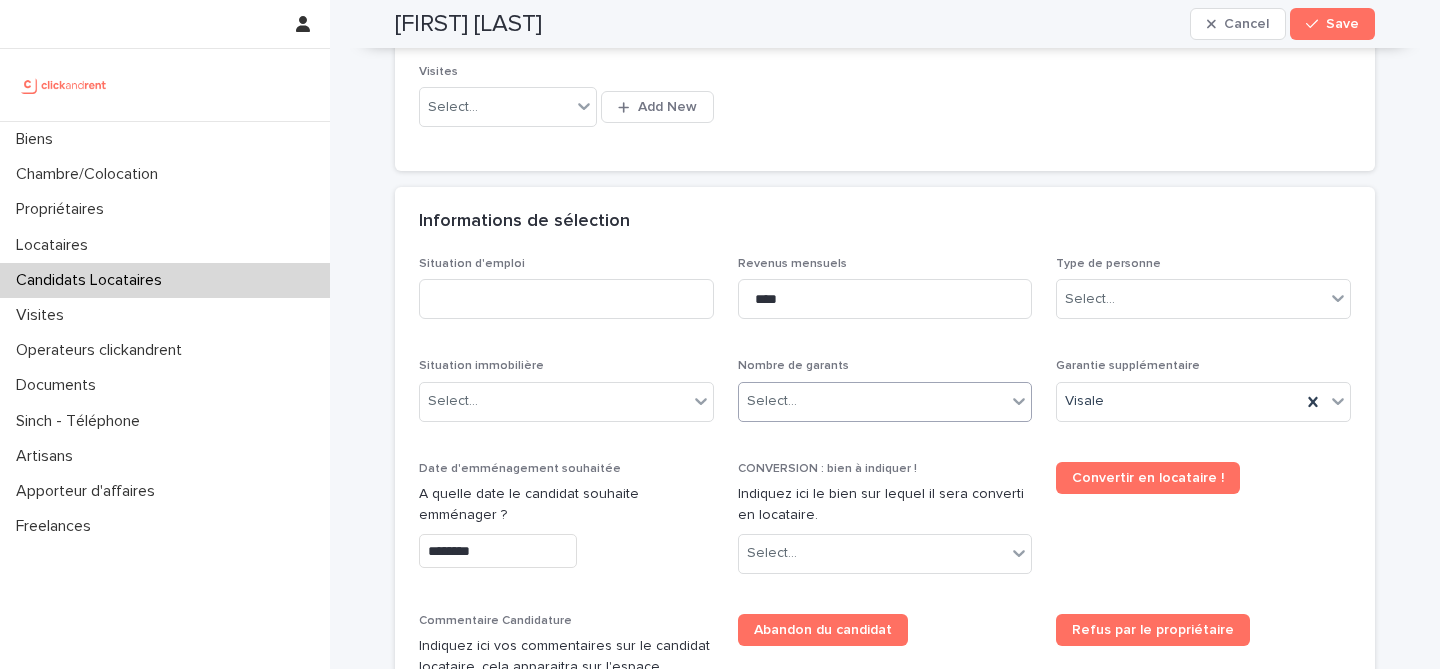click on "Select..." at bounding box center [873, 401] 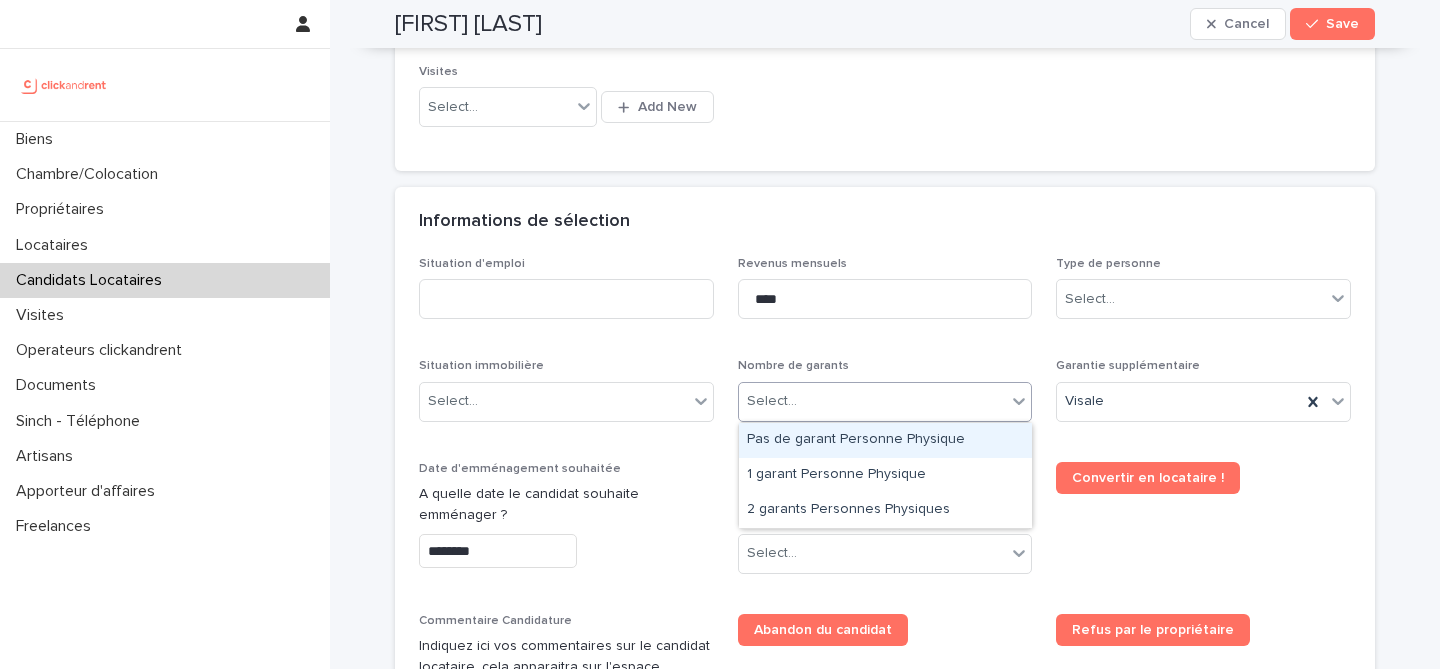 click on "Pas de garant Personne Physique" at bounding box center [885, 440] 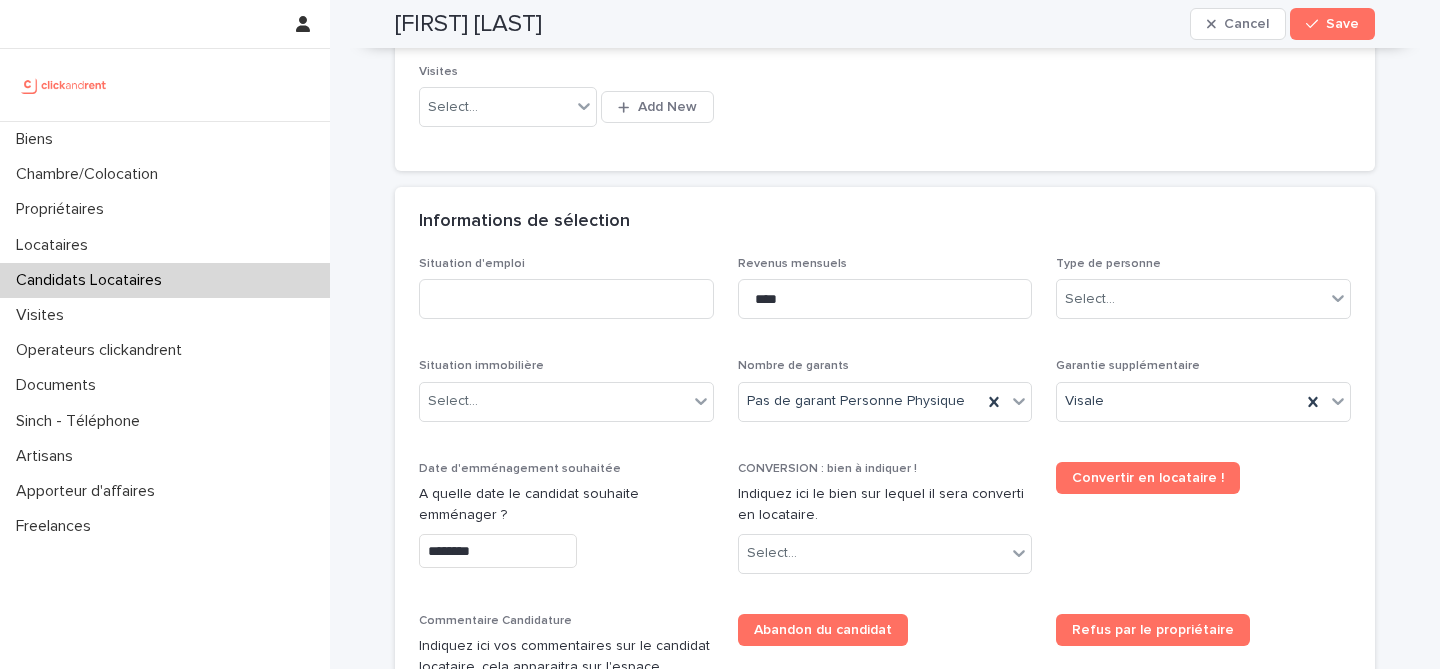 click on "Type de personne Select..." at bounding box center (1203, 296) 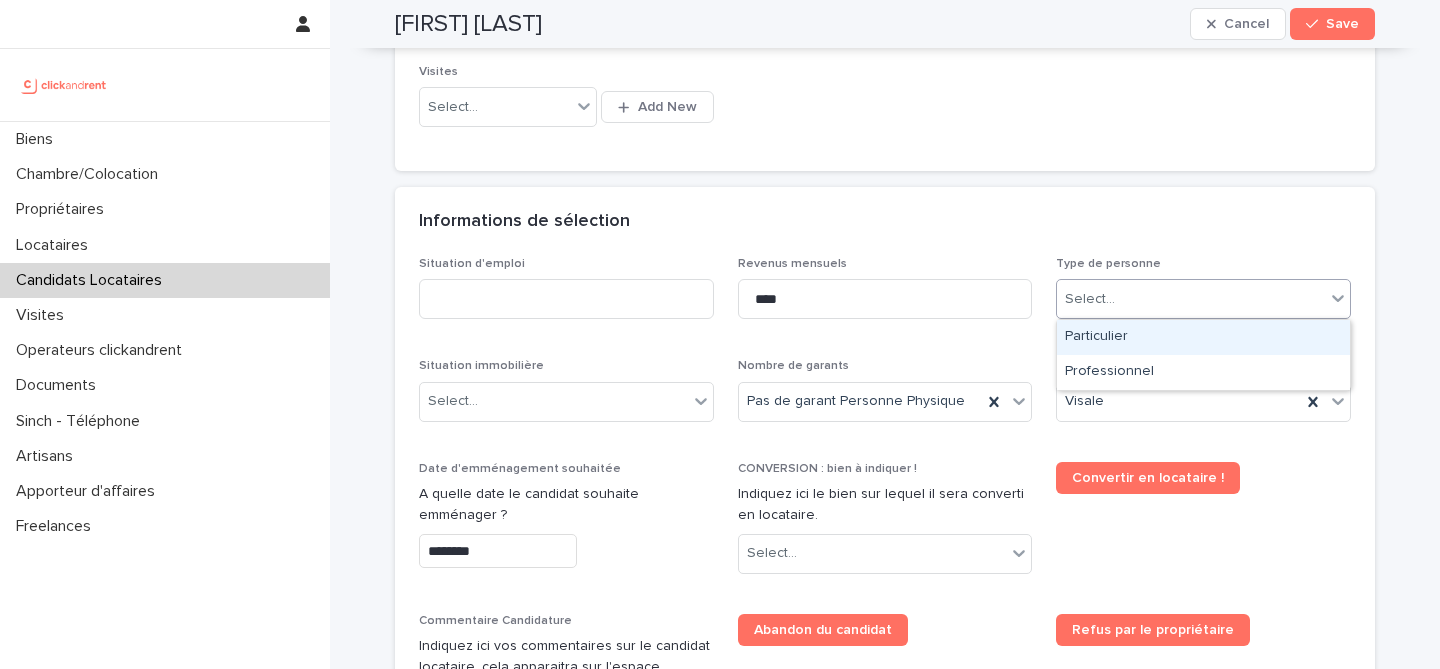 click on "Select..." at bounding box center (1191, 299) 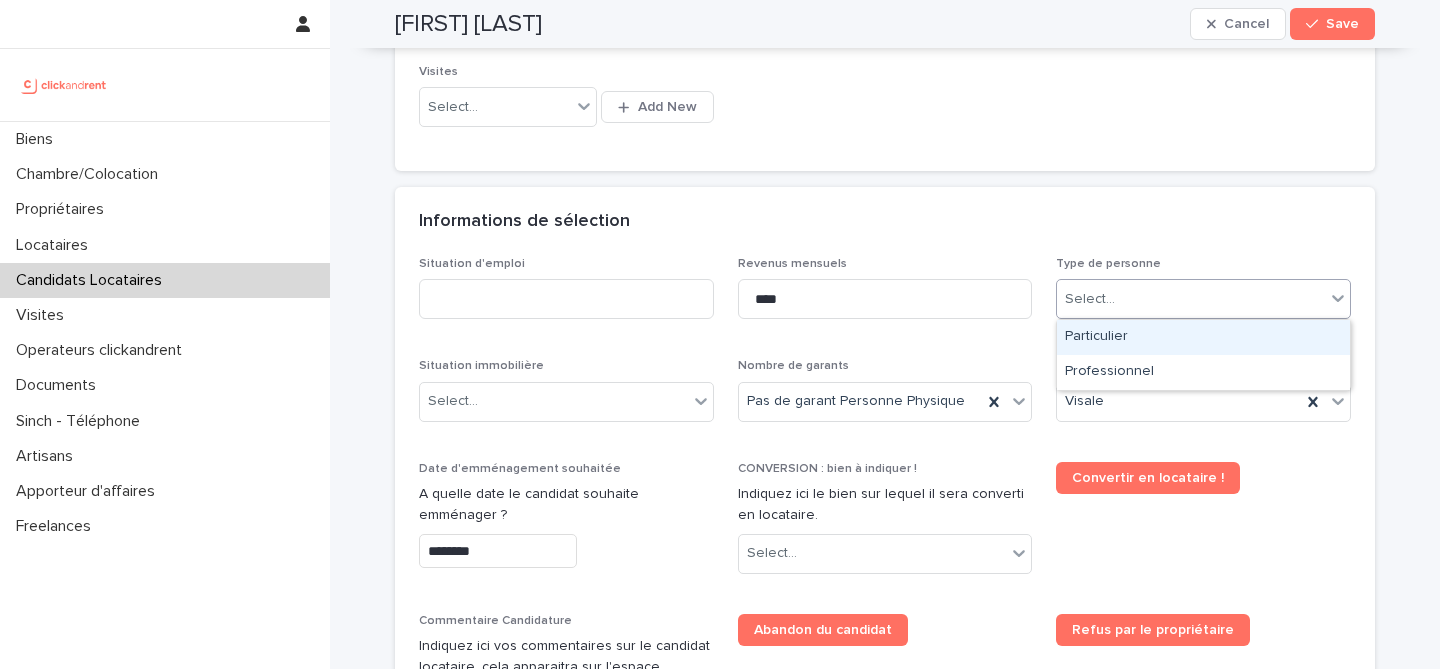 click on "Particulier" at bounding box center (1203, 337) 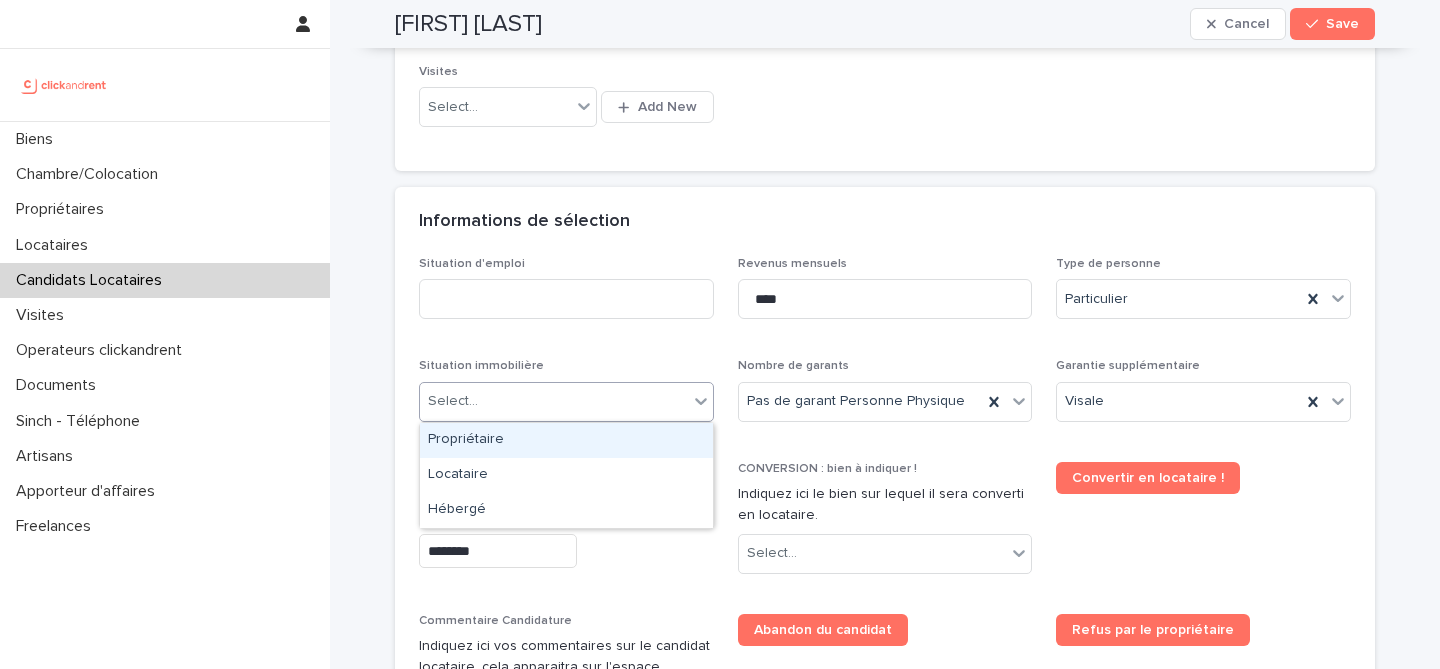 click on "Select..." at bounding box center (554, 401) 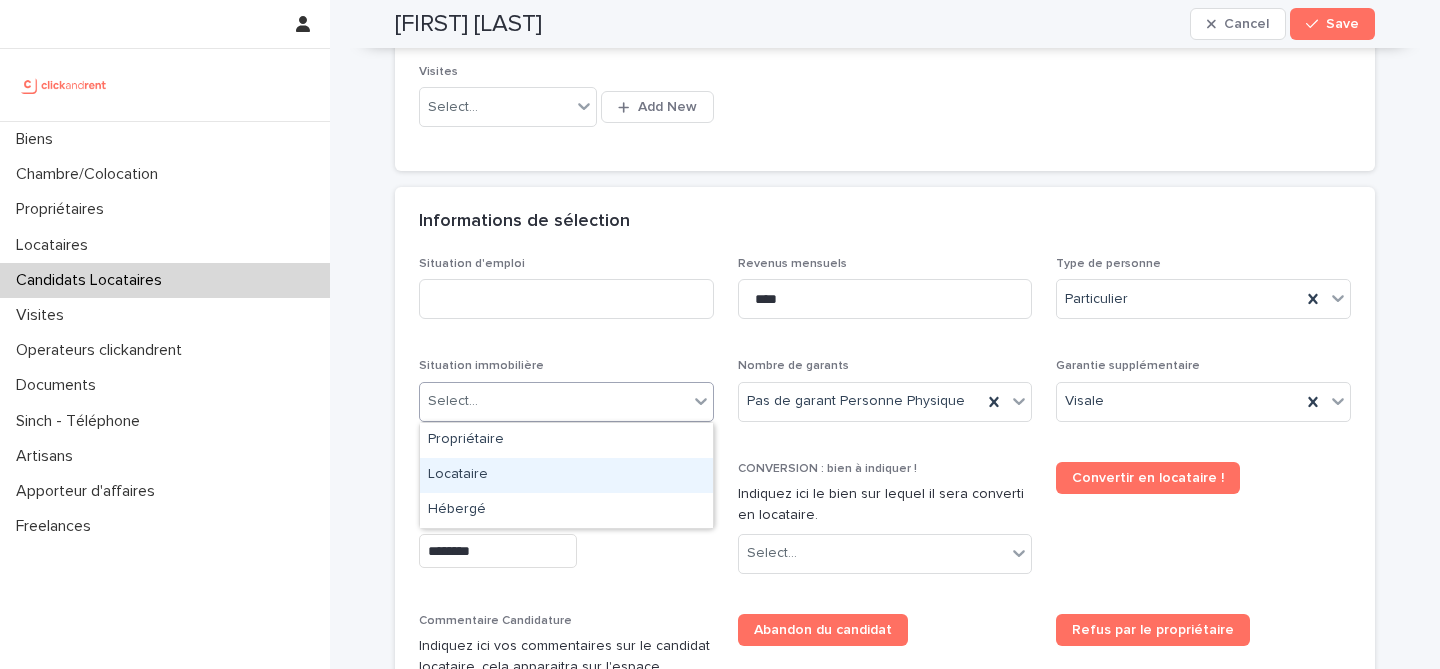 click on "Locataire" at bounding box center (566, 475) 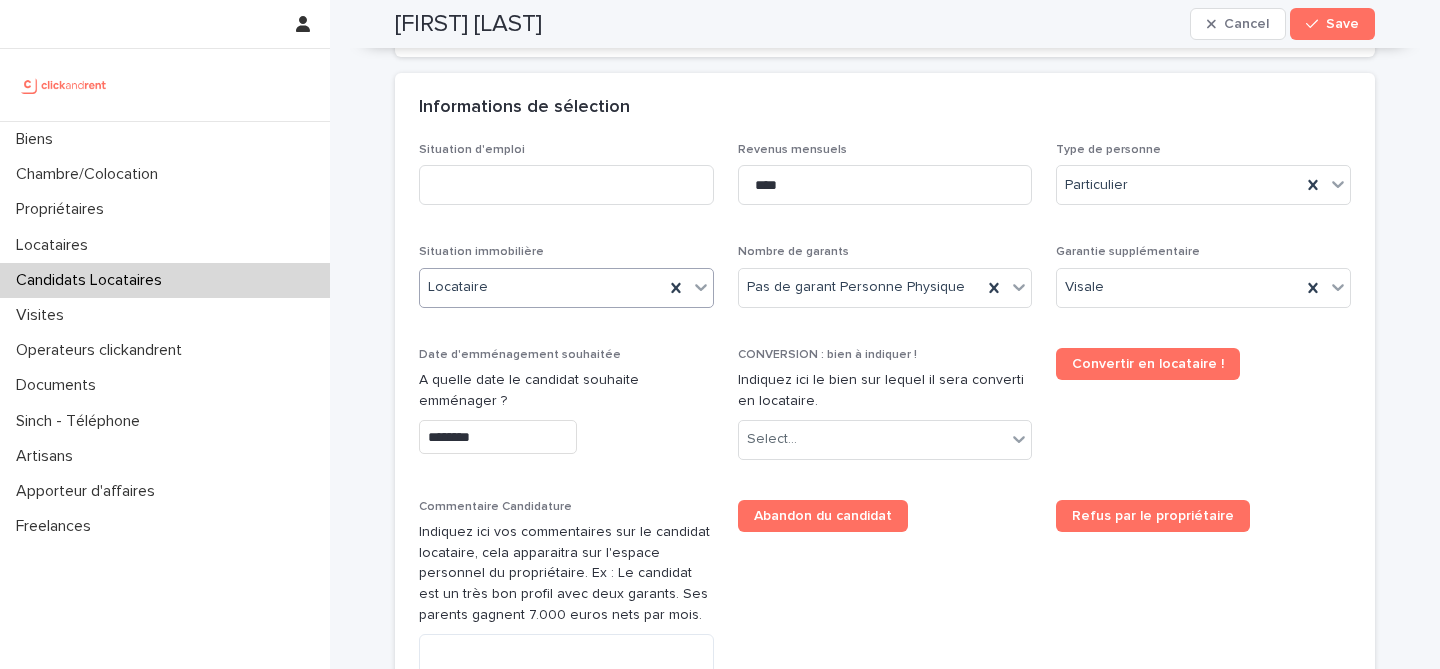 scroll, scrollTop: 706, scrollLeft: 0, axis: vertical 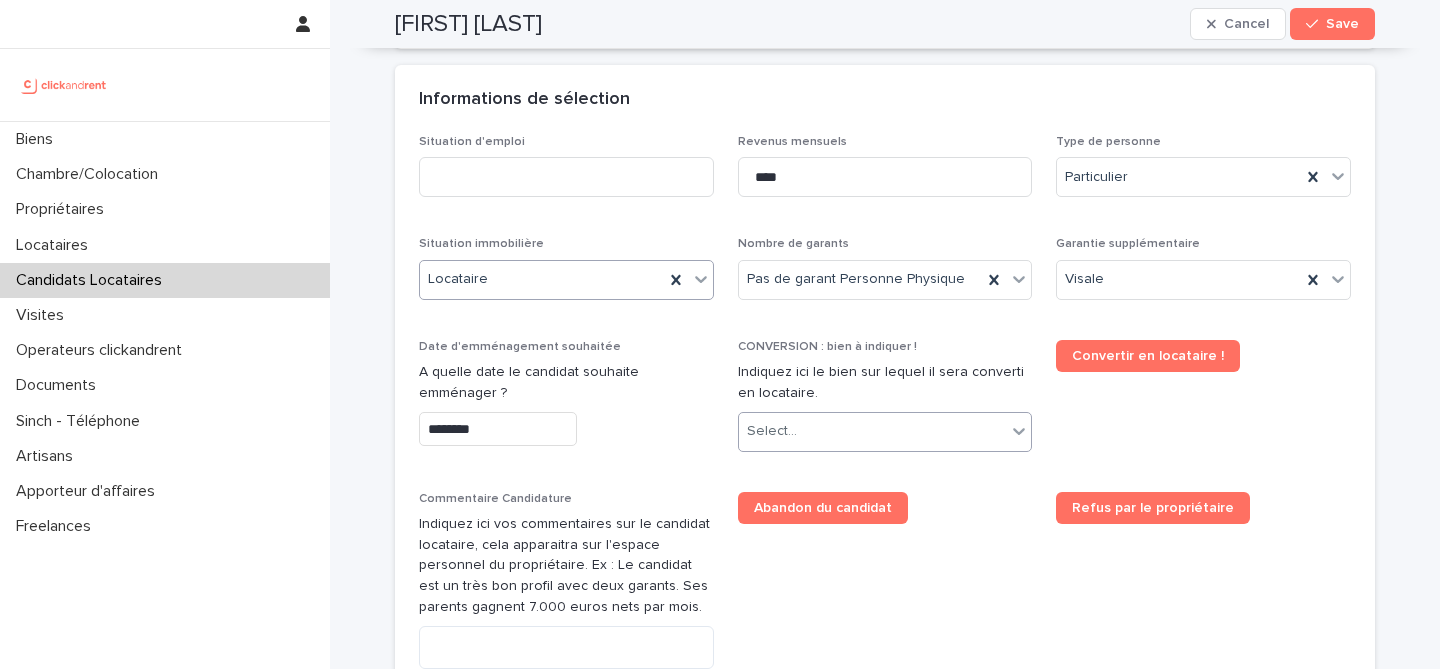 click on "Select..." at bounding box center (873, 431) 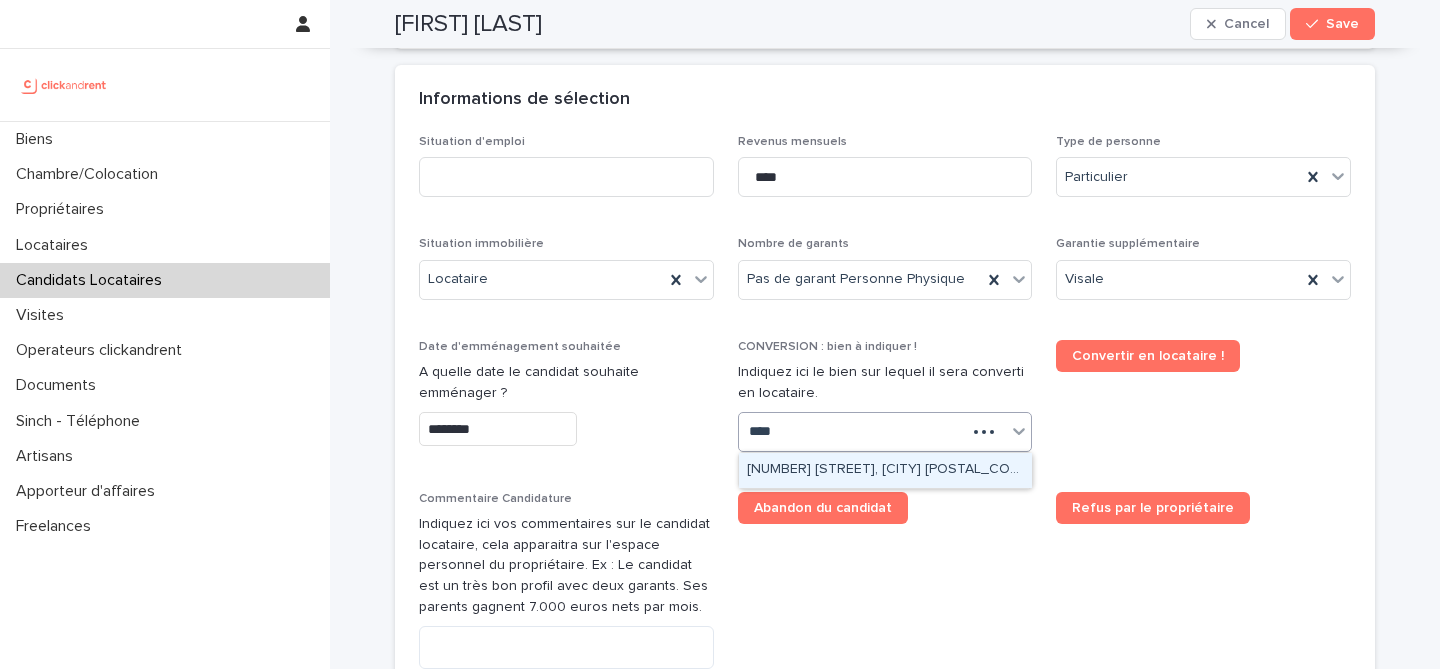 type on "*****" 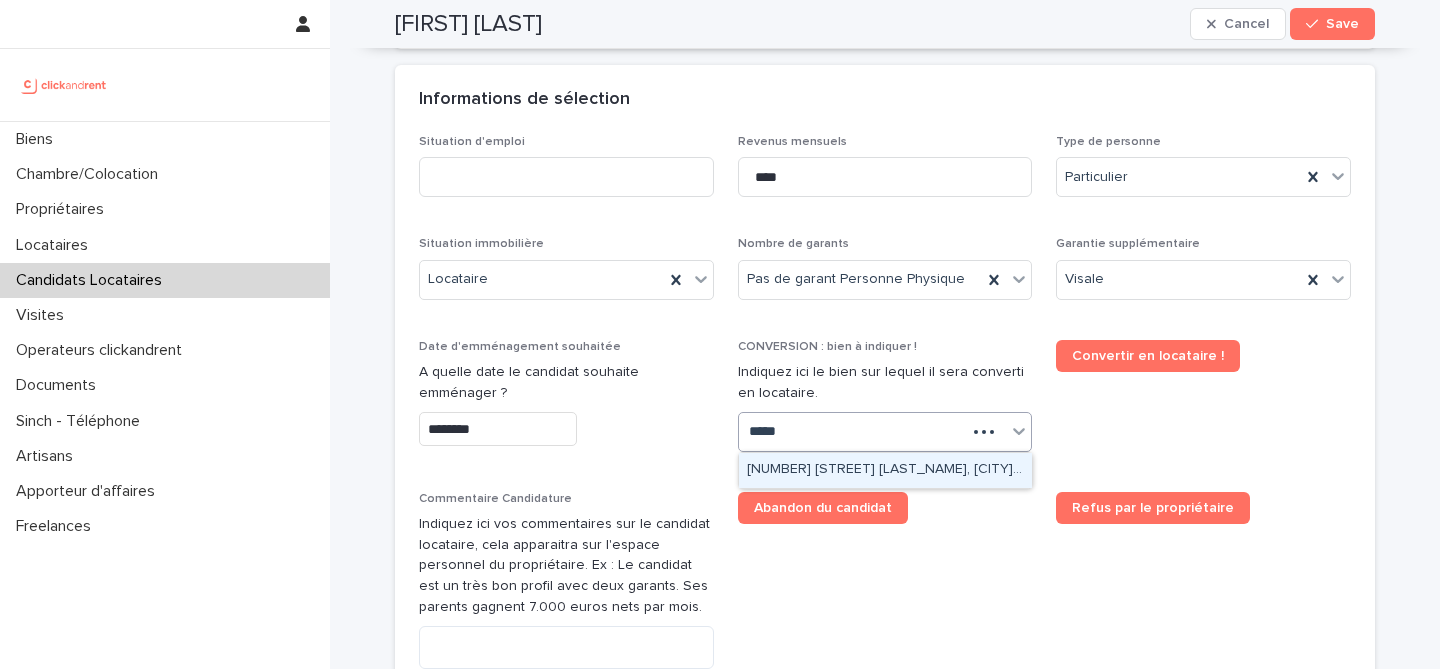 click on "[NUMBER] [STREET] [LAST_NAME], [CITY] [POSTAL_CODE]" at bounding box center (885, 470) 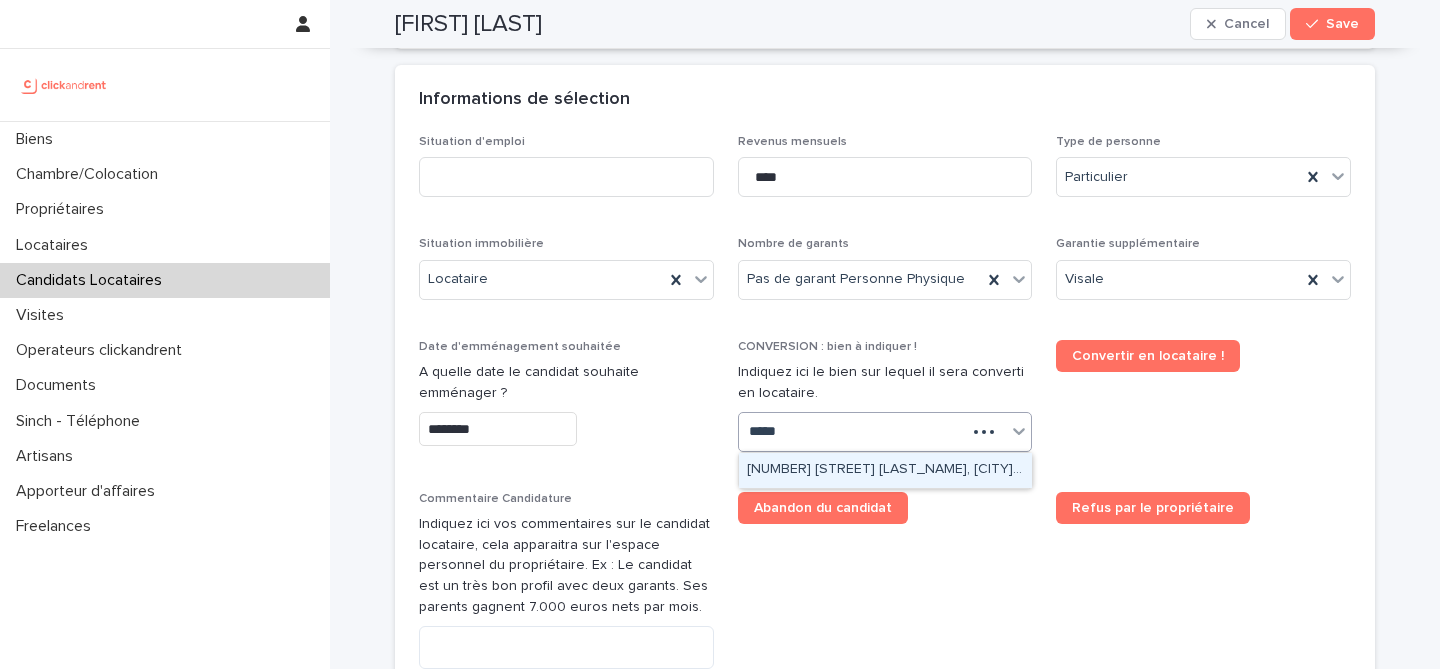type 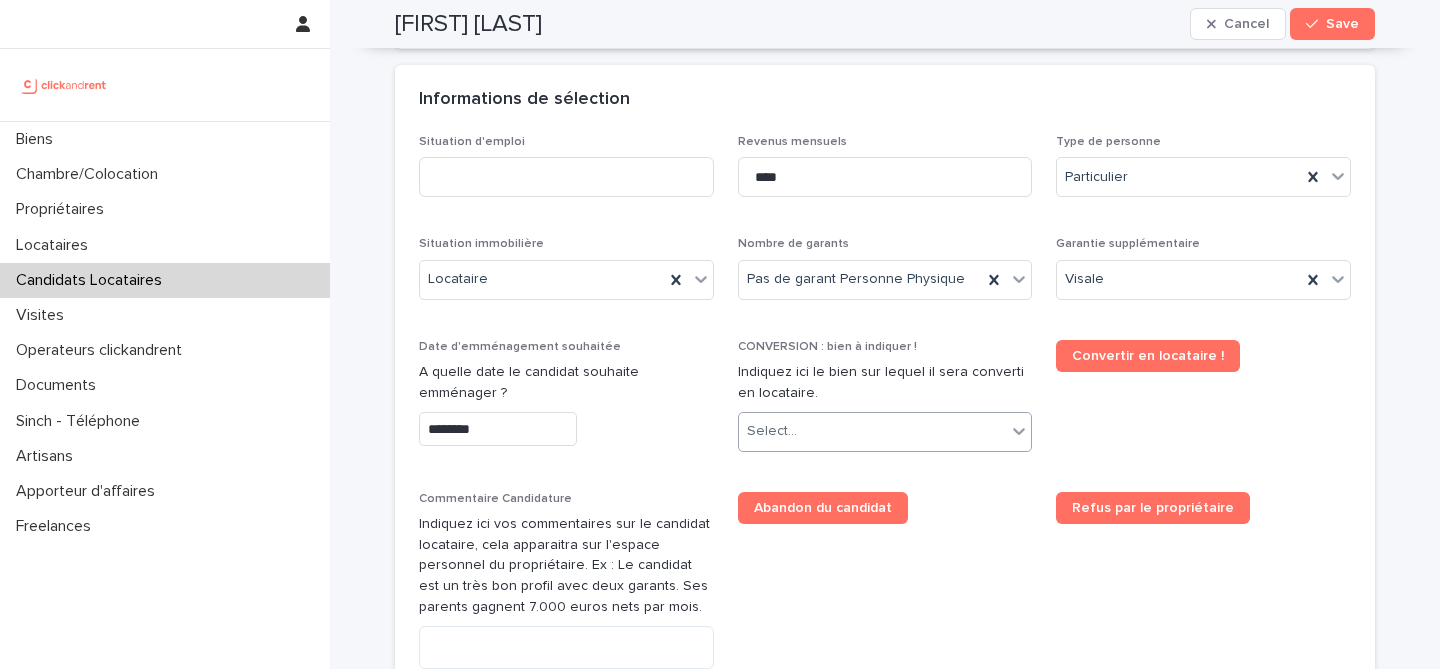scroll, scrollTop: 724, scrollLeft: 0, axis: vertical 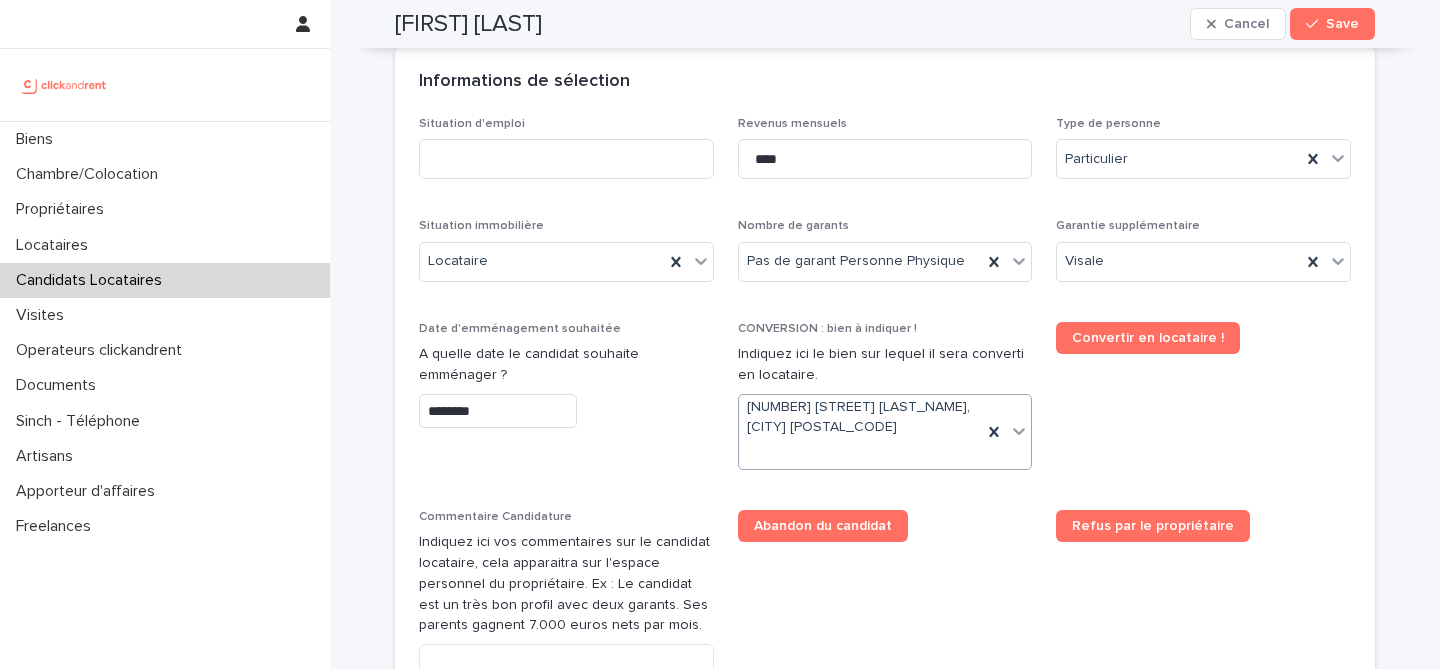 click on "Abandon du candidat" at bounding box center (885, 534) 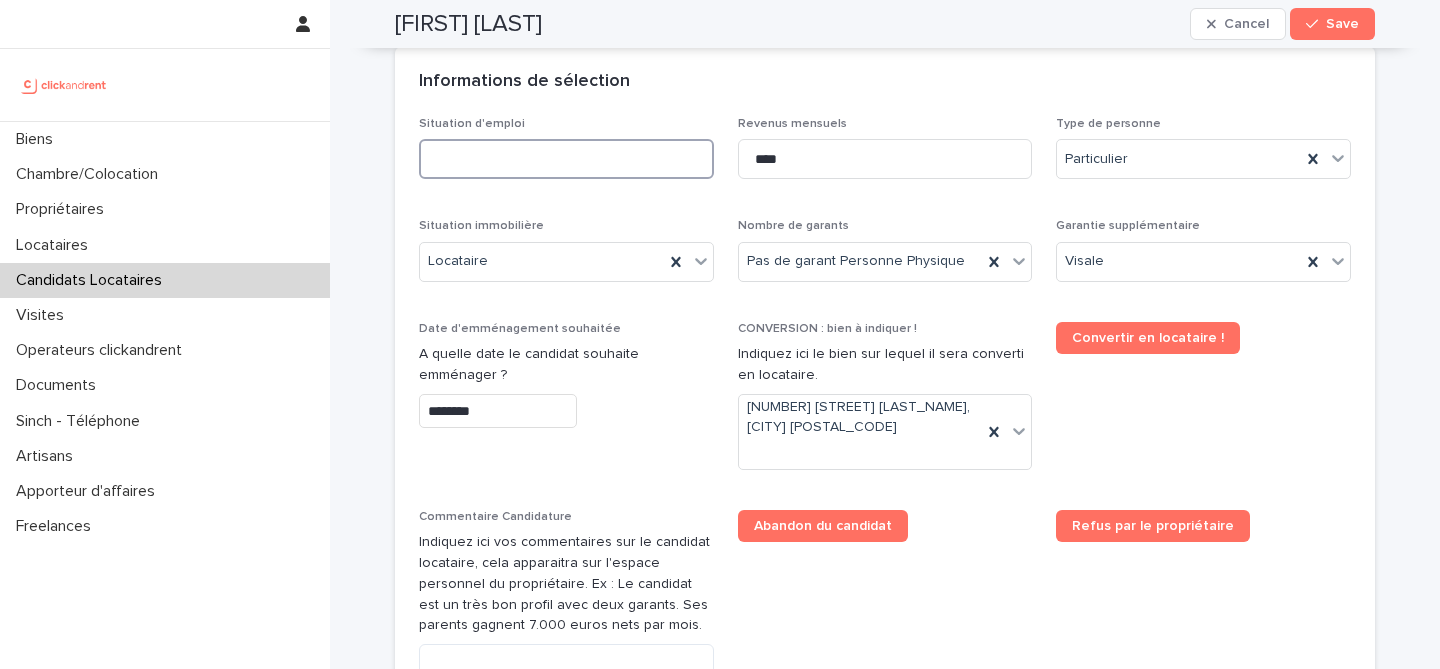 click at bounding box center [566, 159] 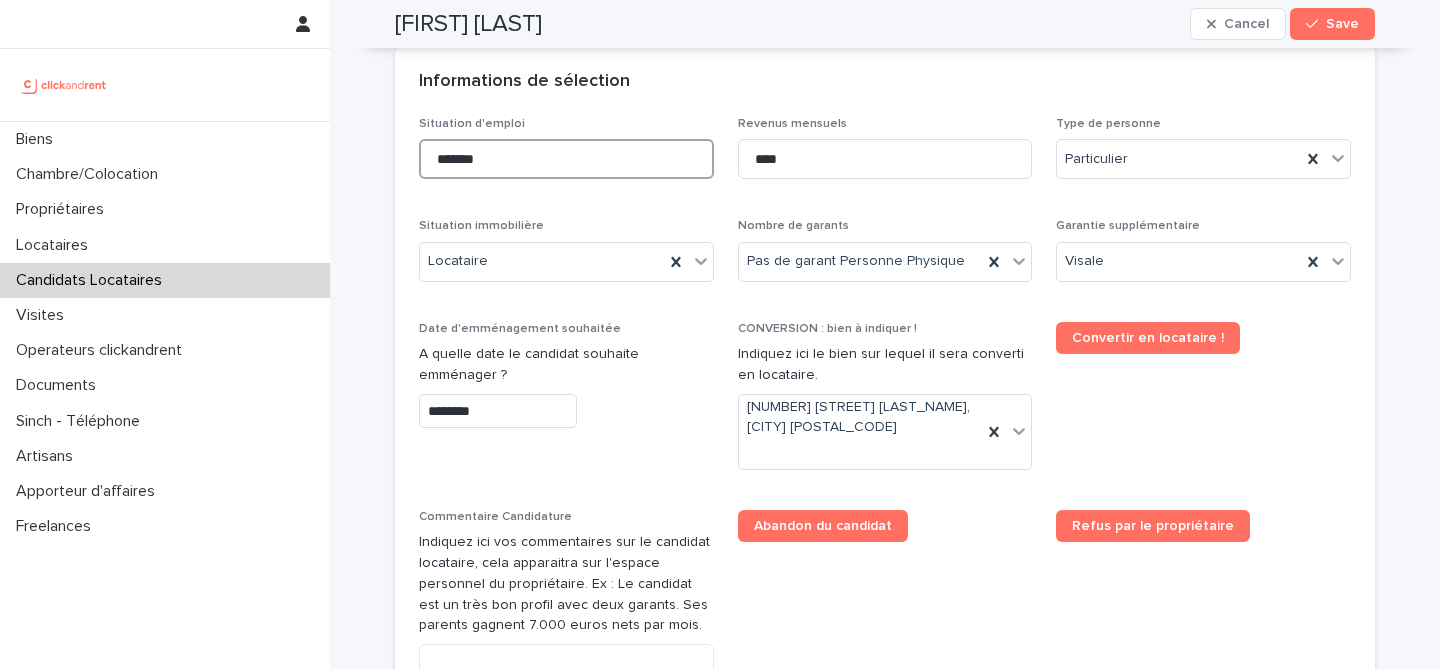 type on "*******" 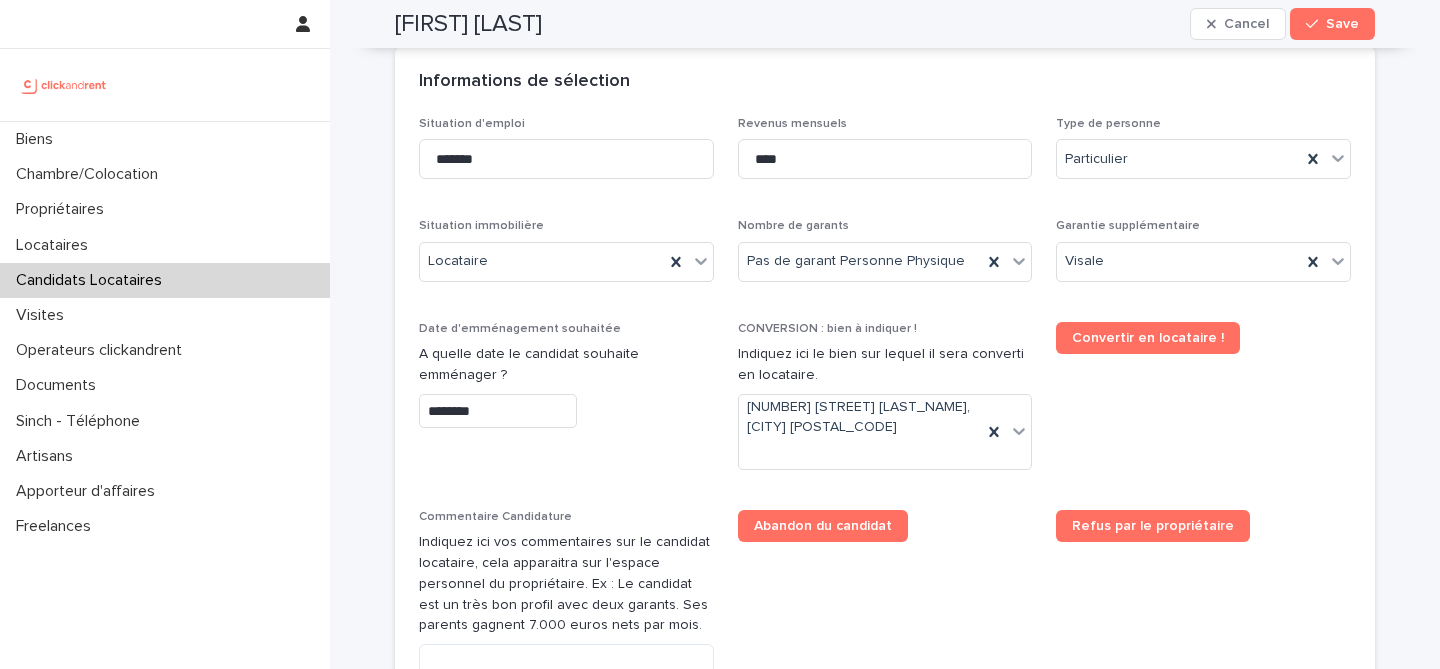 click on "Situation d'emploi ******* Revenus mensuels **** Type de personne Particulier Situation immobilière Locataire Nombre de garants Pas de garant Personne Physique Garantie supplémentaire Visale Date d'emménagement souhaitée A quelle date le candidat souhaite emménager ? ******** CONVERSION : bien à indiquer ! Indiquez ici le bien sur lequel il sera converti en locataire. [ID] - [NUMBER] [STREET], [CITY] [POSTAL_CODE] Convertir en locataire ! Commentaire Candidature Indiquez ici vos commentaires sur le candidat locataire, cela apparaitra sur l'espace personnel du propriétaire.
Ex : Le candidat est un très bon profil avec deux garants. Ses parents gagnent [AMOUNT] euros nets par mois. Abandon du candidat Refus par le propriétaire Bien - Historique Top Select... Type de Top Validation / Refus" at bounding box center [885, 463] 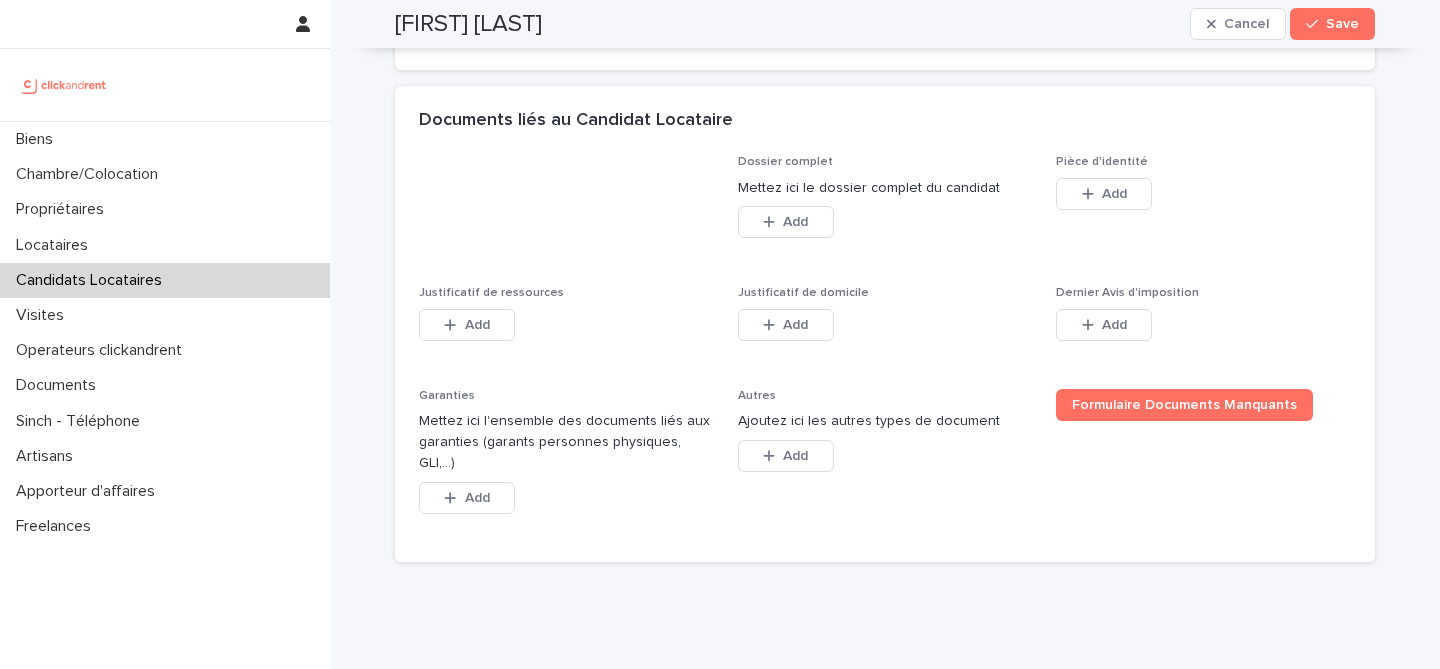 scroll, scrollTop: 1531, scrollLeft: 0, axis: vertical 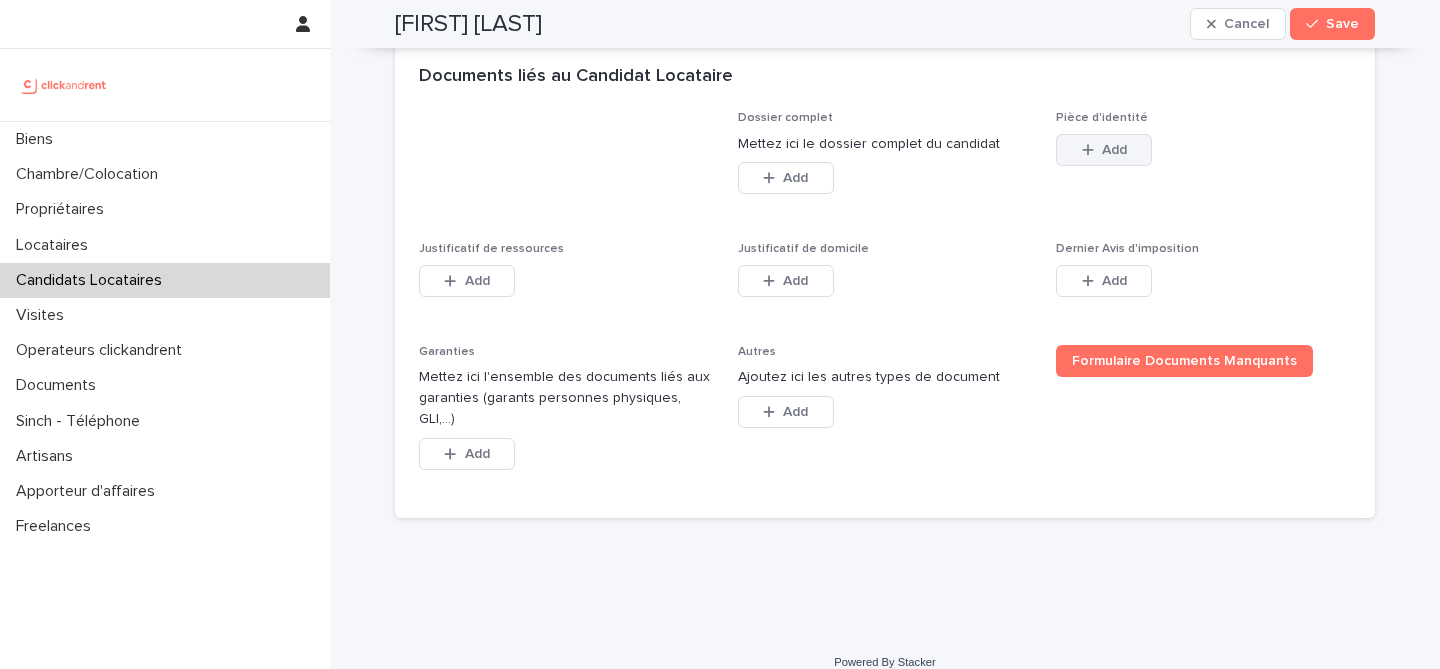 click on "Add" at bounding box center [1104, 150] 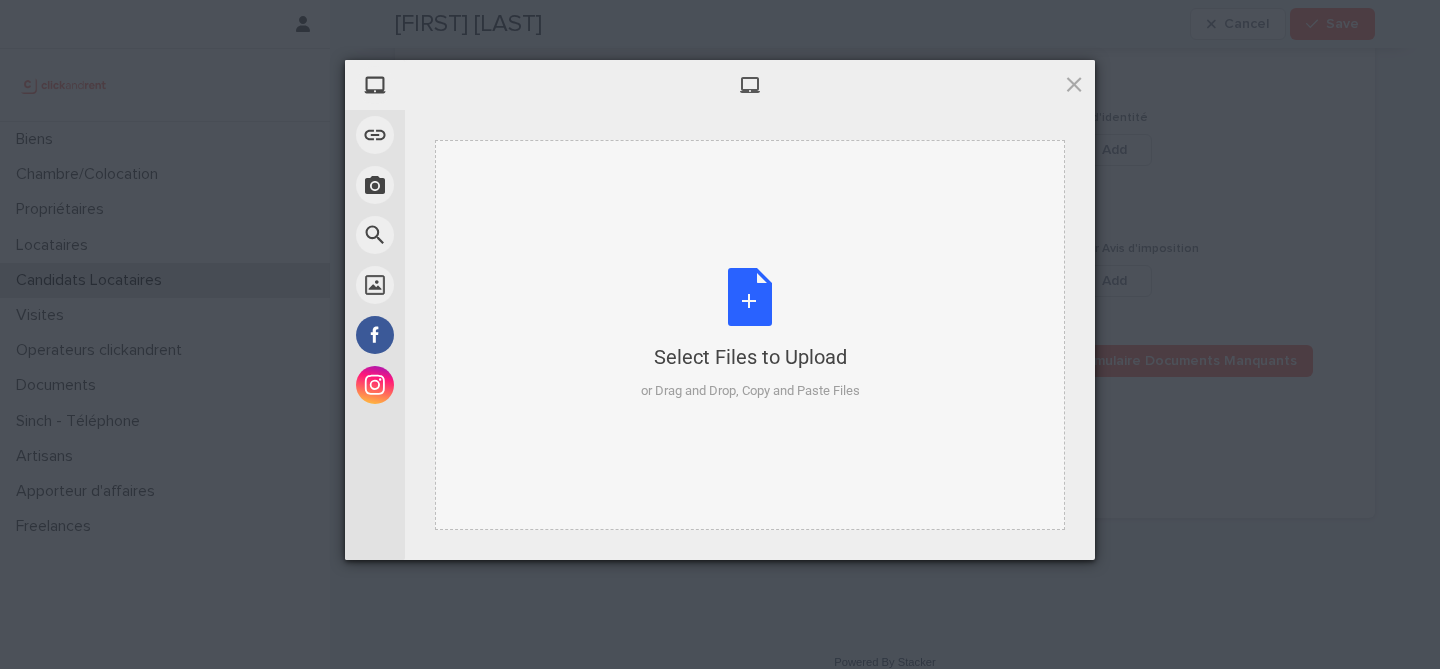 click on "Select Files to Upload
or Drag and Drop, Copy and Paste Files" at bounding box center [750, 334] 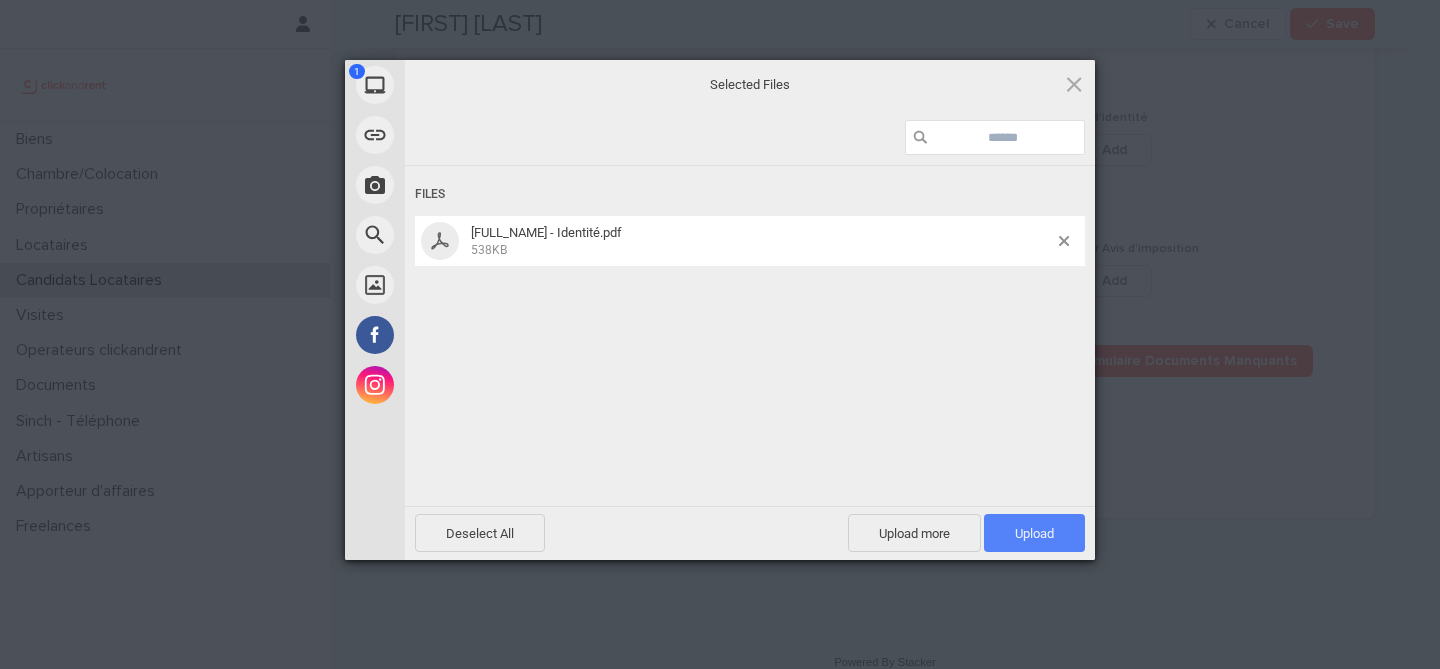 click on "Upload
1" at bounding box center (1034, 533) 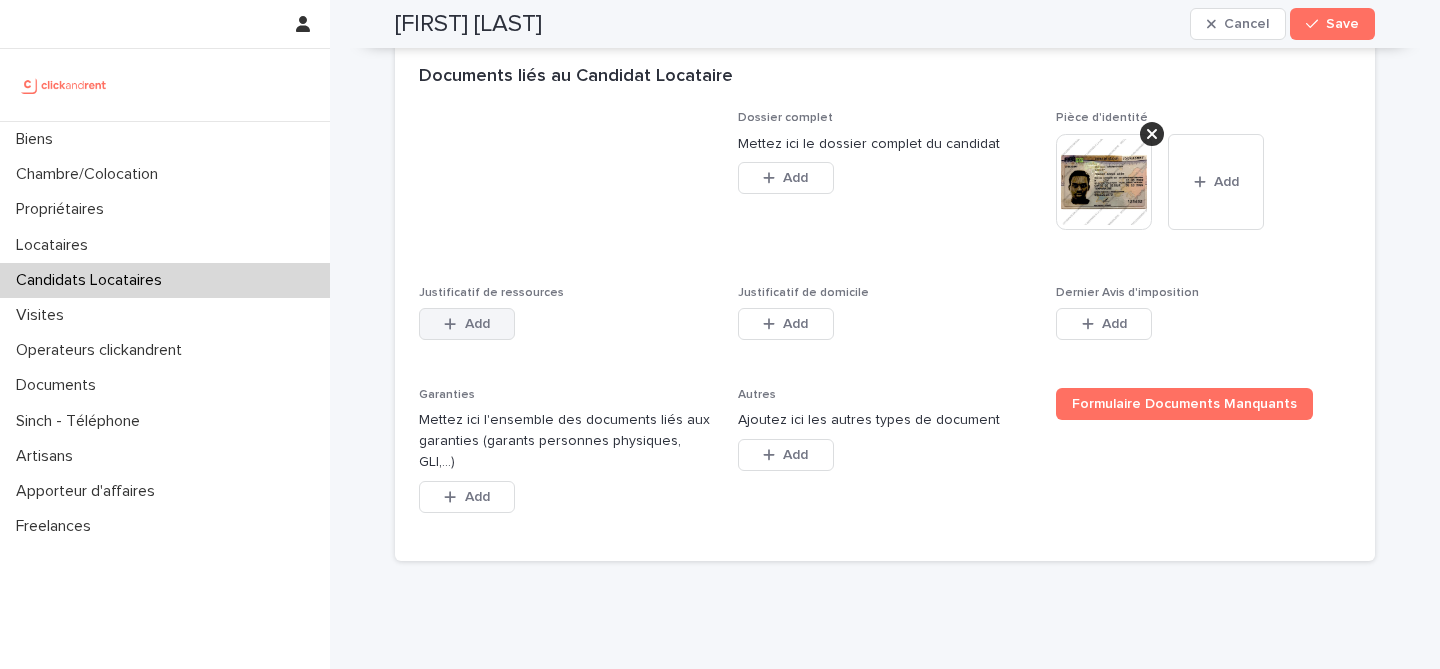 click on "Add" at bounding box center [467, 324] 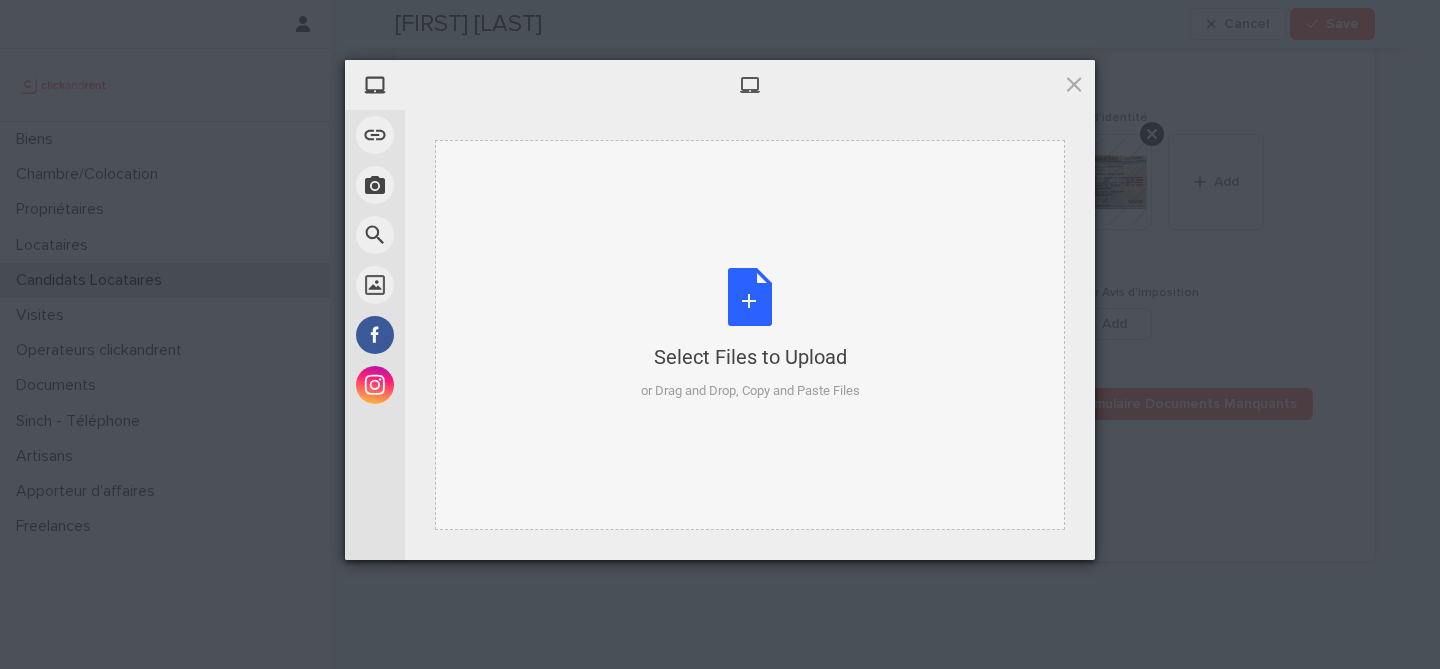 click on "Select Files to Upload
or Drag and Drop, Copy and Paste Files" at bounding box center [750, 334] 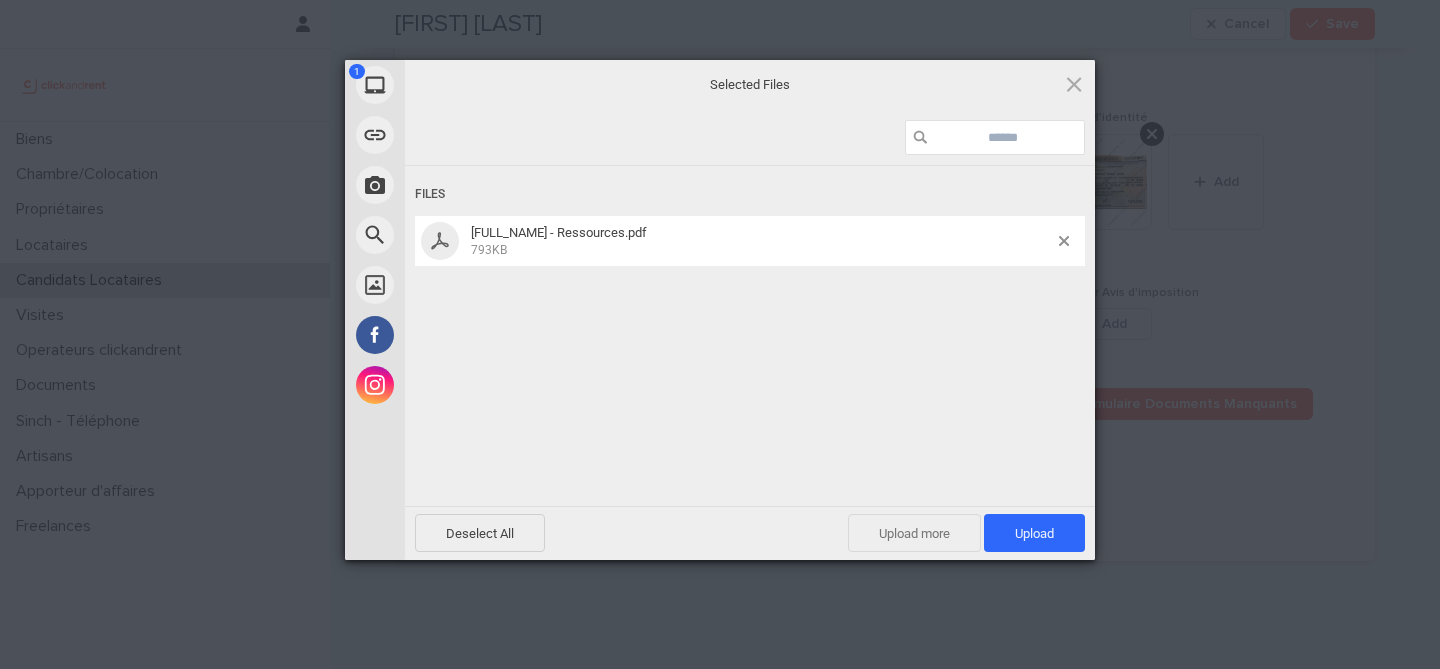 click on "Upload more" at bounding box center (914, 533) 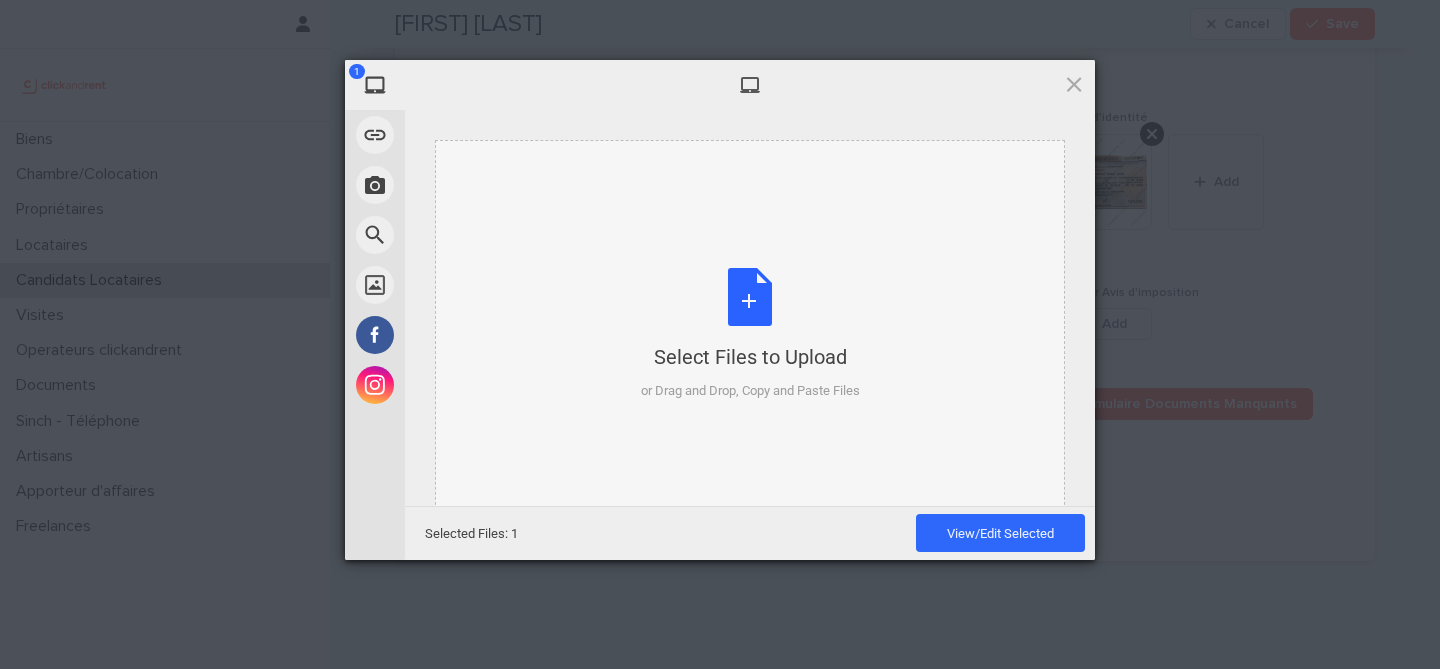 click on "Select Files to Upload
or Drag and Drop, Copy and Paste Files" at bounding box center [750, 334] 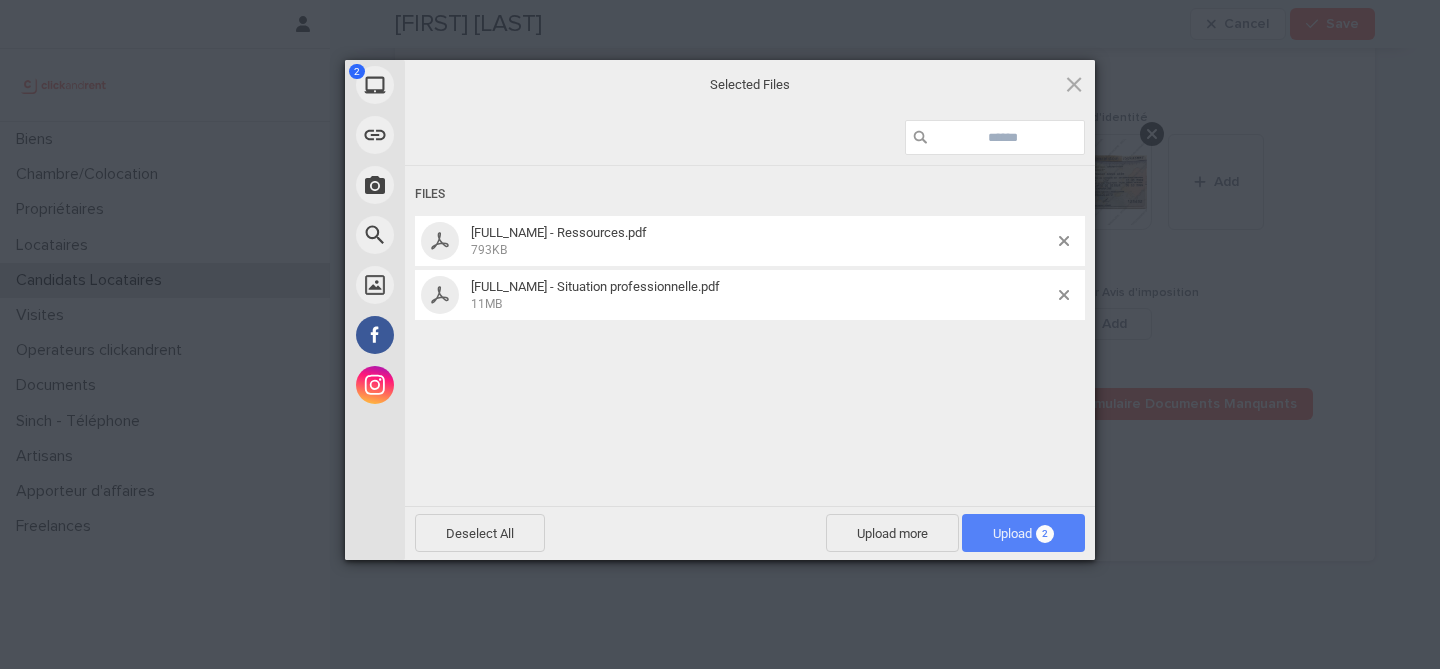 click on "2" at bounding box center [1045, 534] 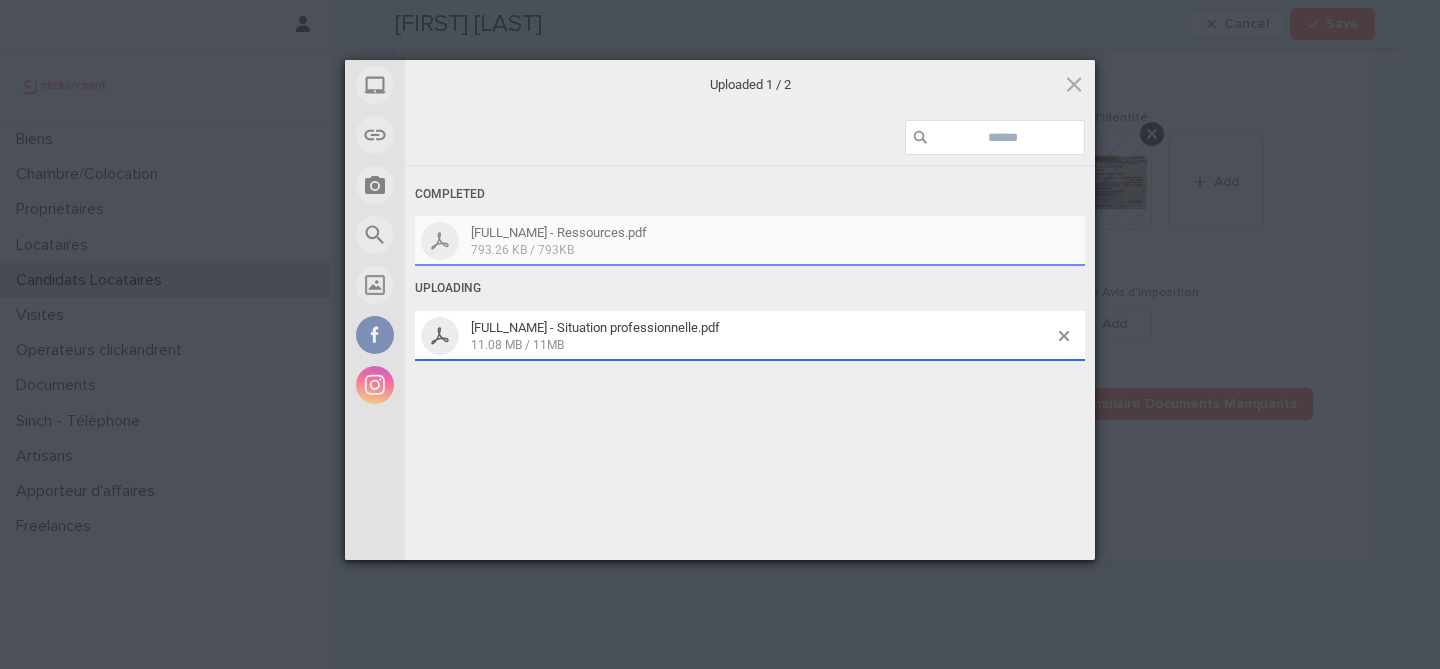 click on "Completed
[FULL_NAME] - Ressources.pdf
[SIZE] /
[SIZE]
Uploading
[FULL_NAME] - Situation professionnelle.pdf
[SIZE] /
[SIZE]" at bounding box center (750, 366) 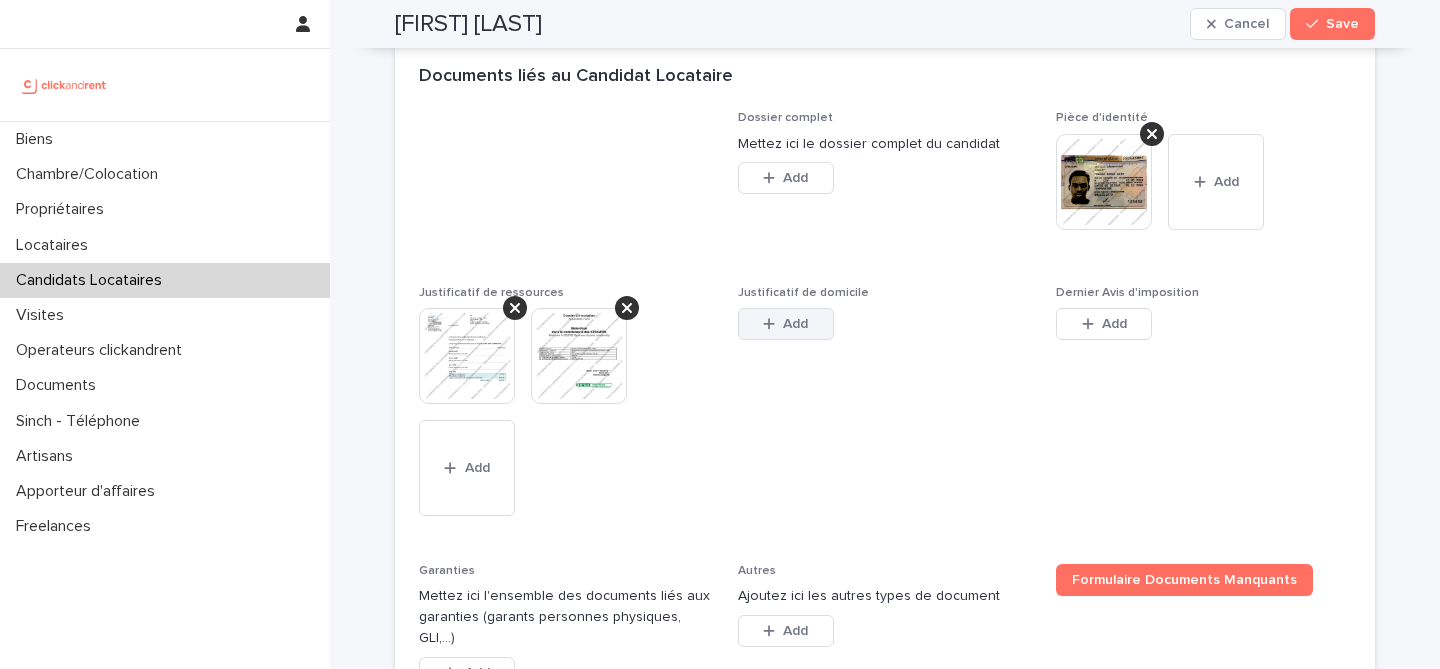 click on "Add" at bounding box center [786, 324] 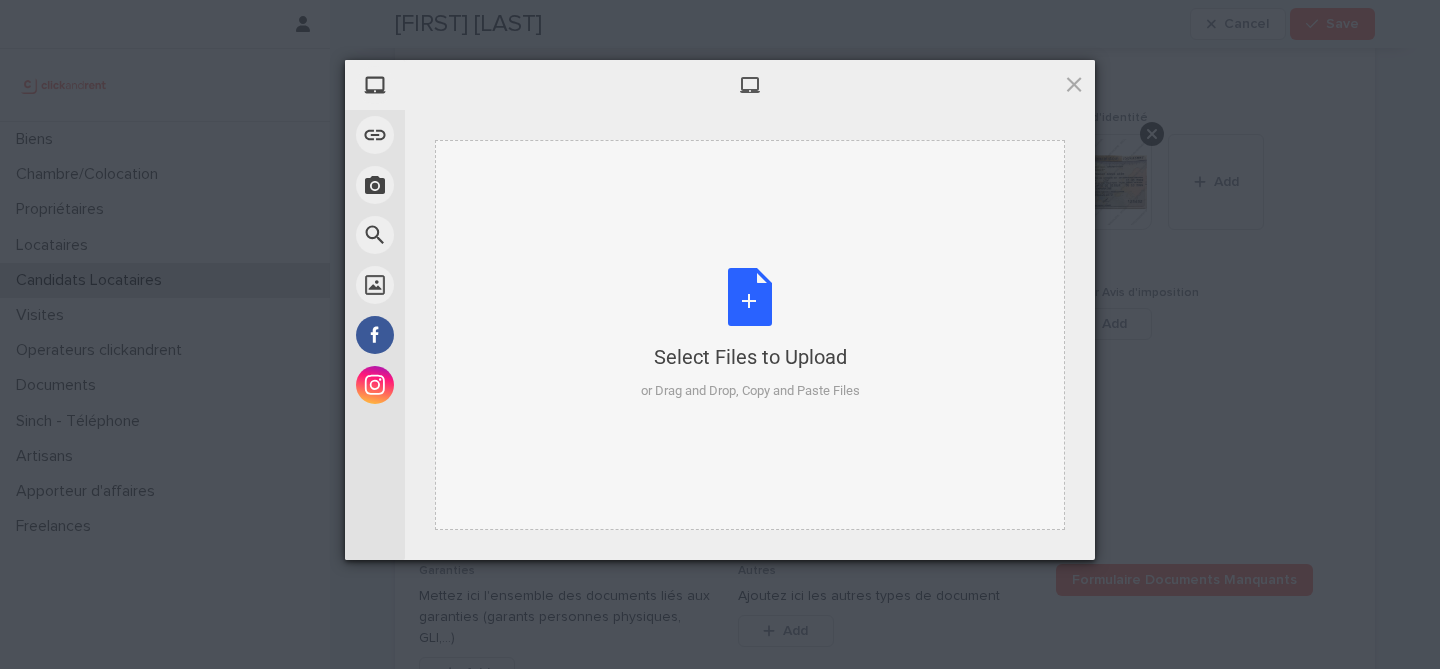 click on "Select Files to Upload
or Drag and Drop, Copy and Paste Files" at bounding box center (750, 334) 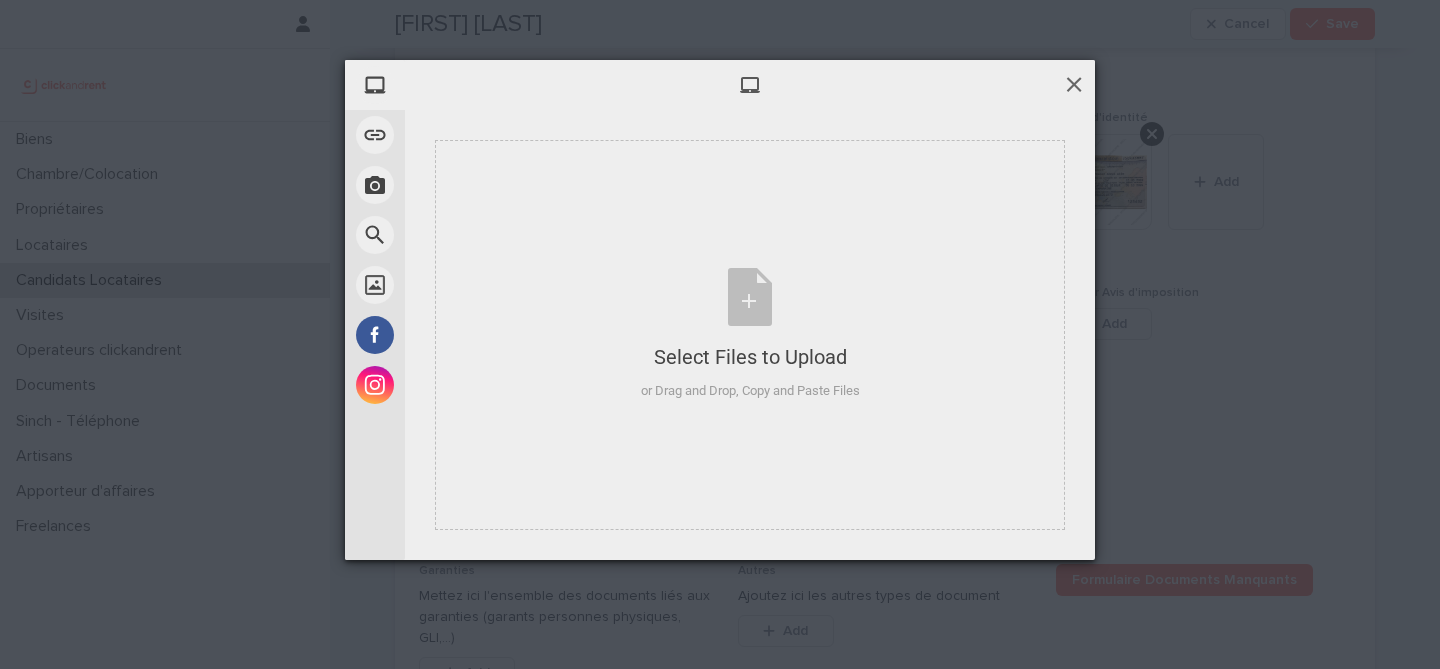 click at bounding box center [1074, 84] 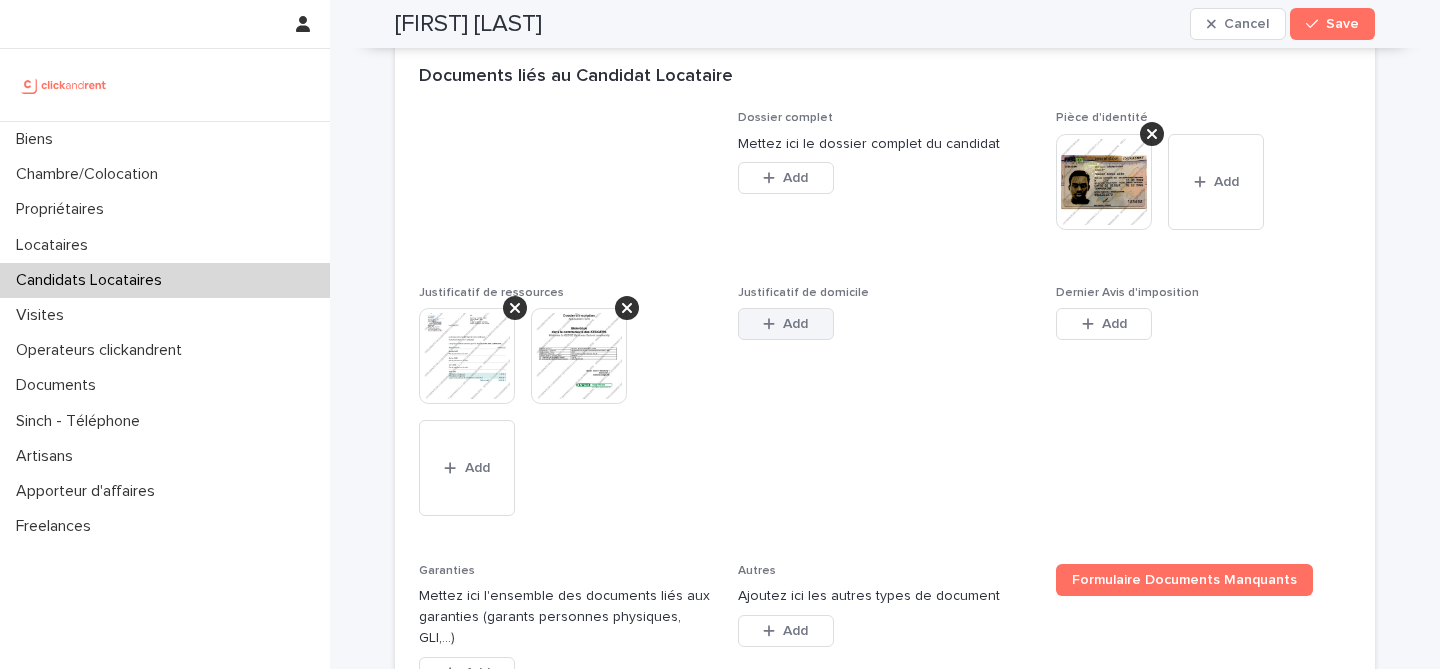 click on "Add" at bounding box center (795, 324) 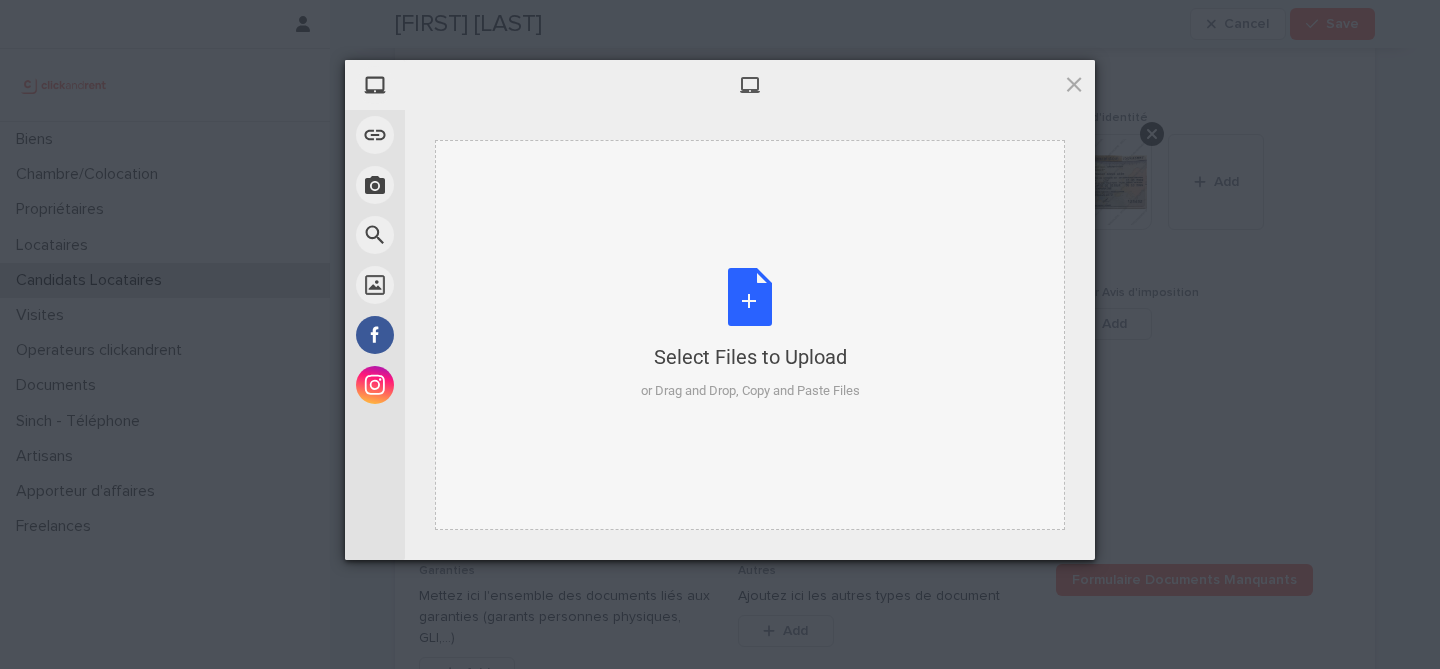 click on "Select Files to Upload
or Drag and Drop, Copy and Paste Files" at bounding box center [750, 334] 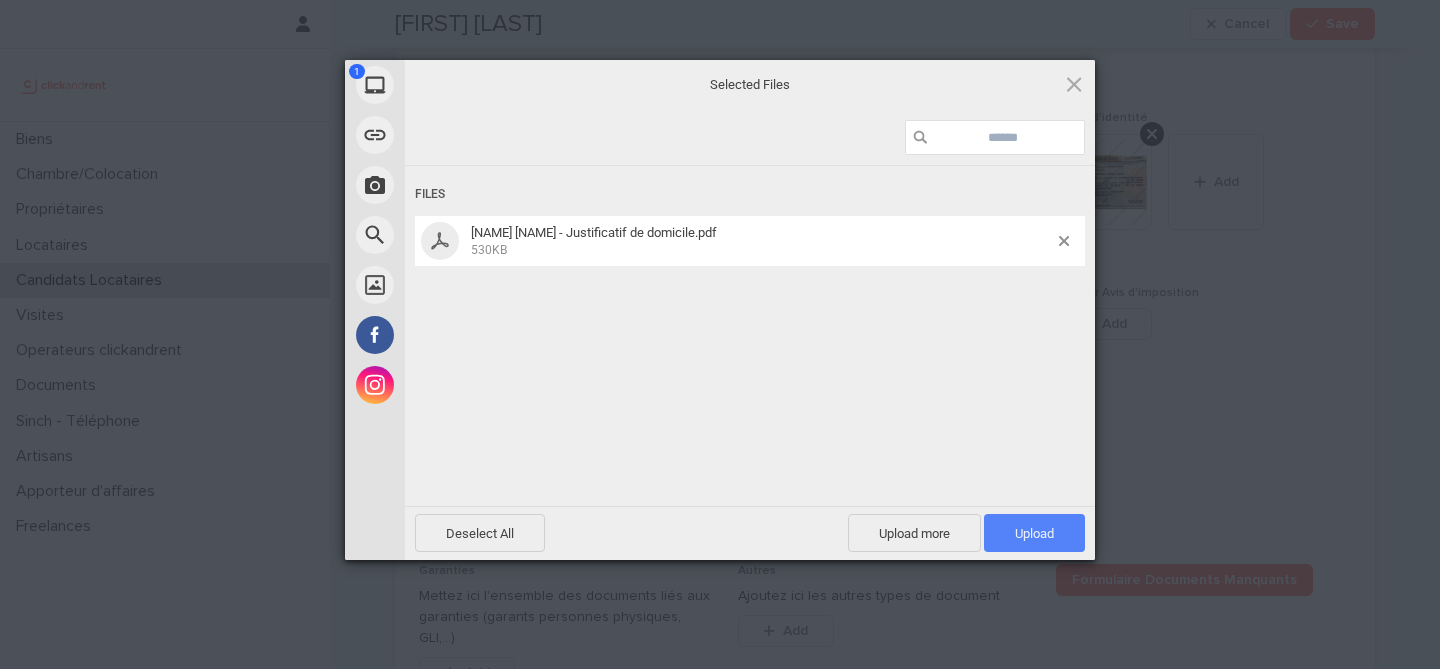 click on "Upload
1" at bounding box center (1034, 533) 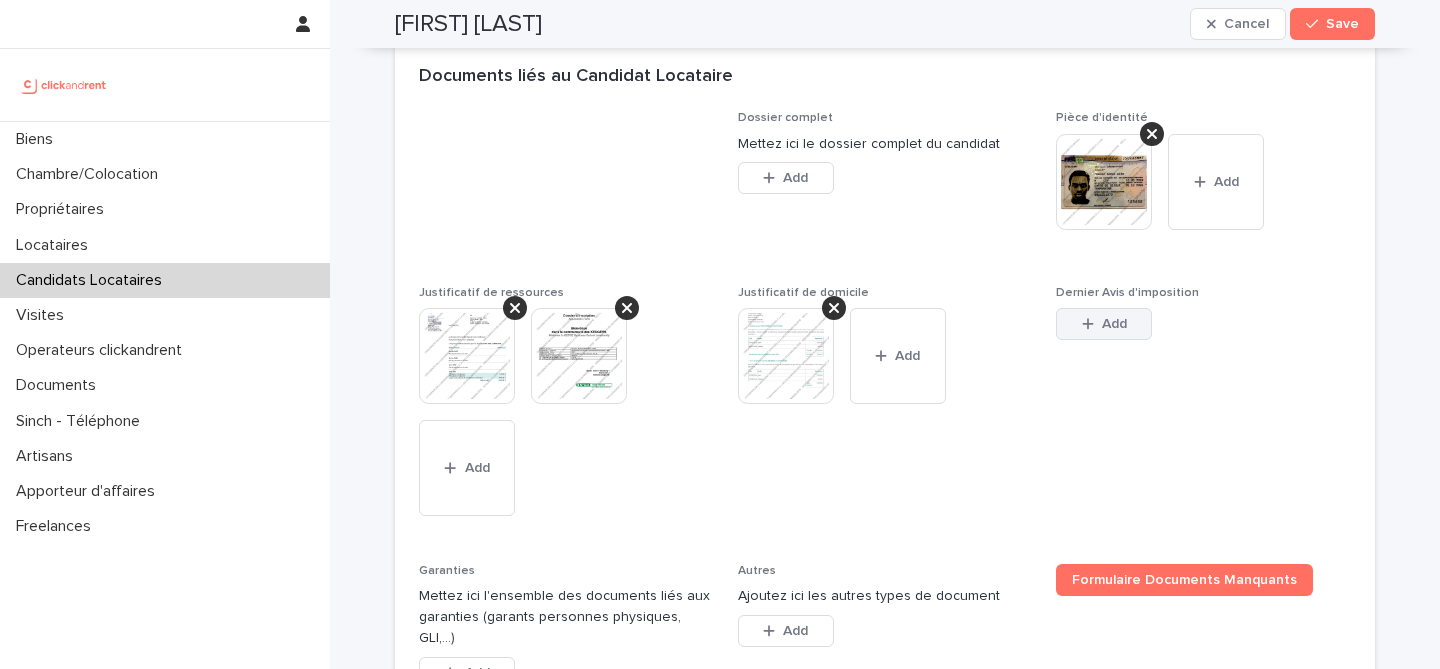 click on "Add" at bounding box center [1114, 324] 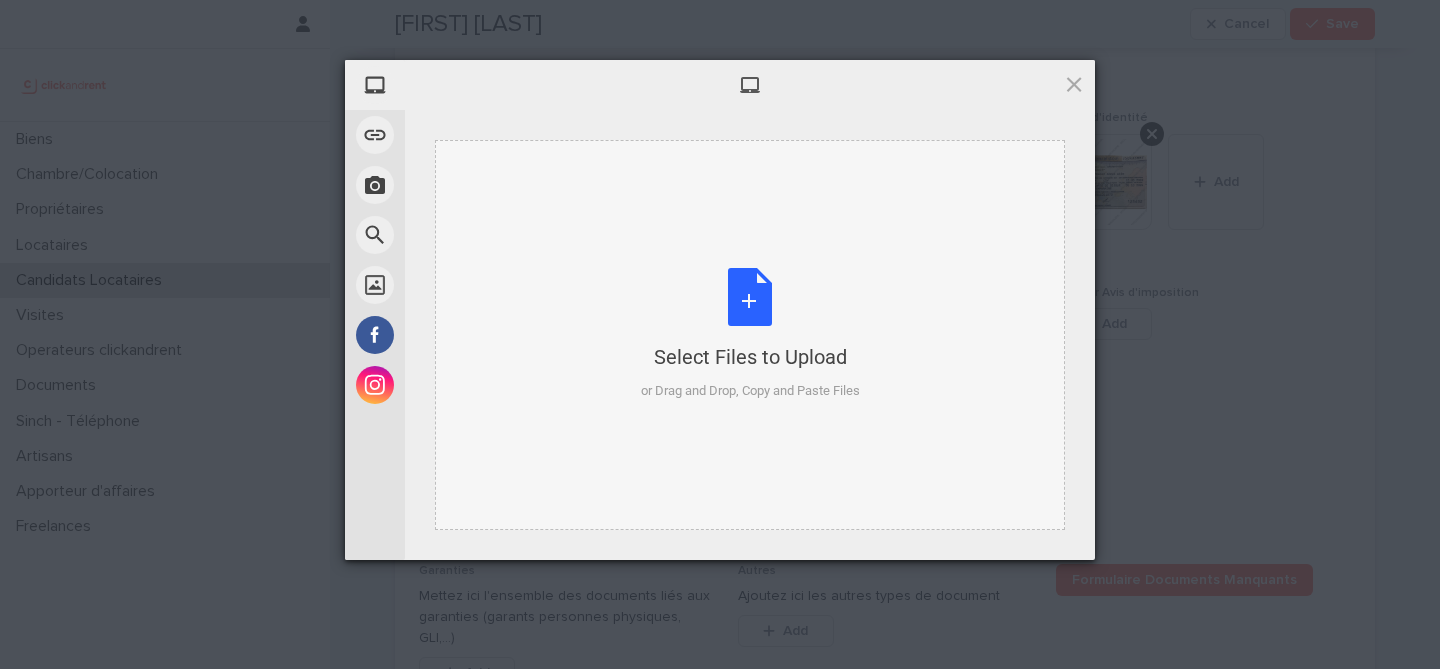 click on "Select Files to Upload
or Drag and Drop, Copy and Paste Files" at bounding box center [750, 334] 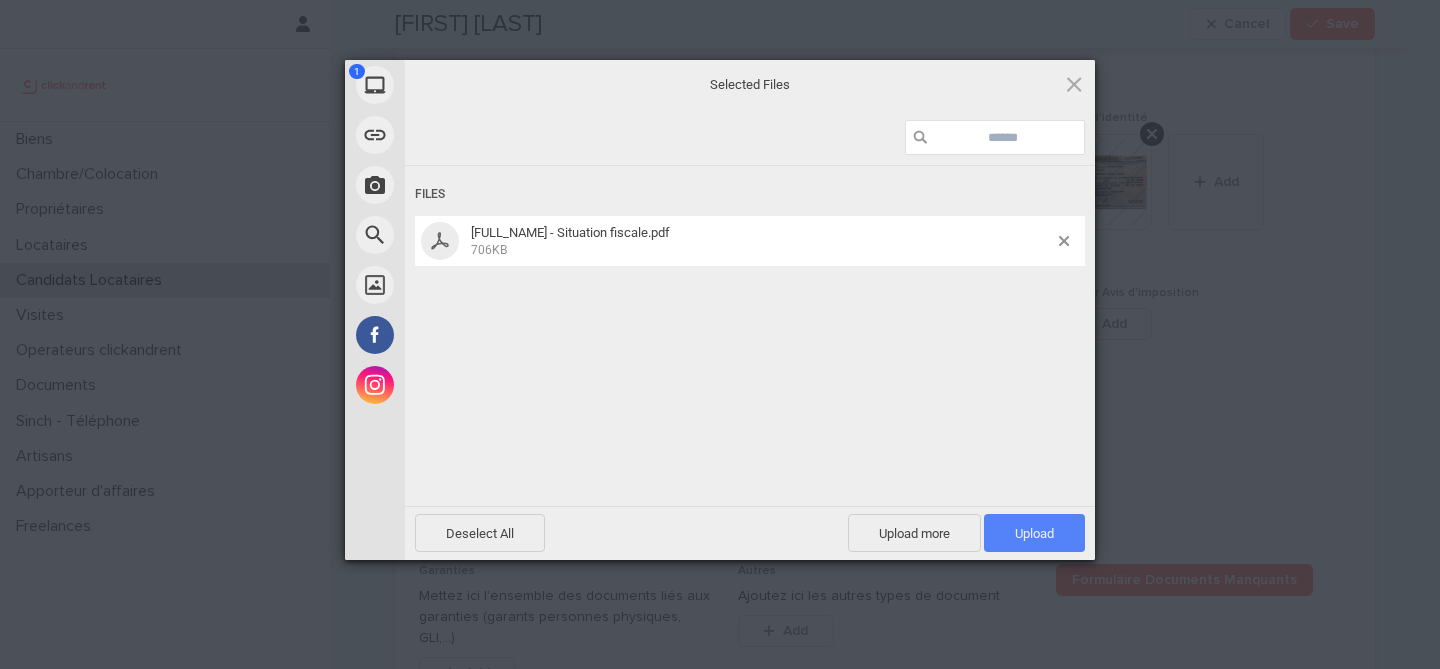 click on "Upload
1" at bounding box center (1034, 533) 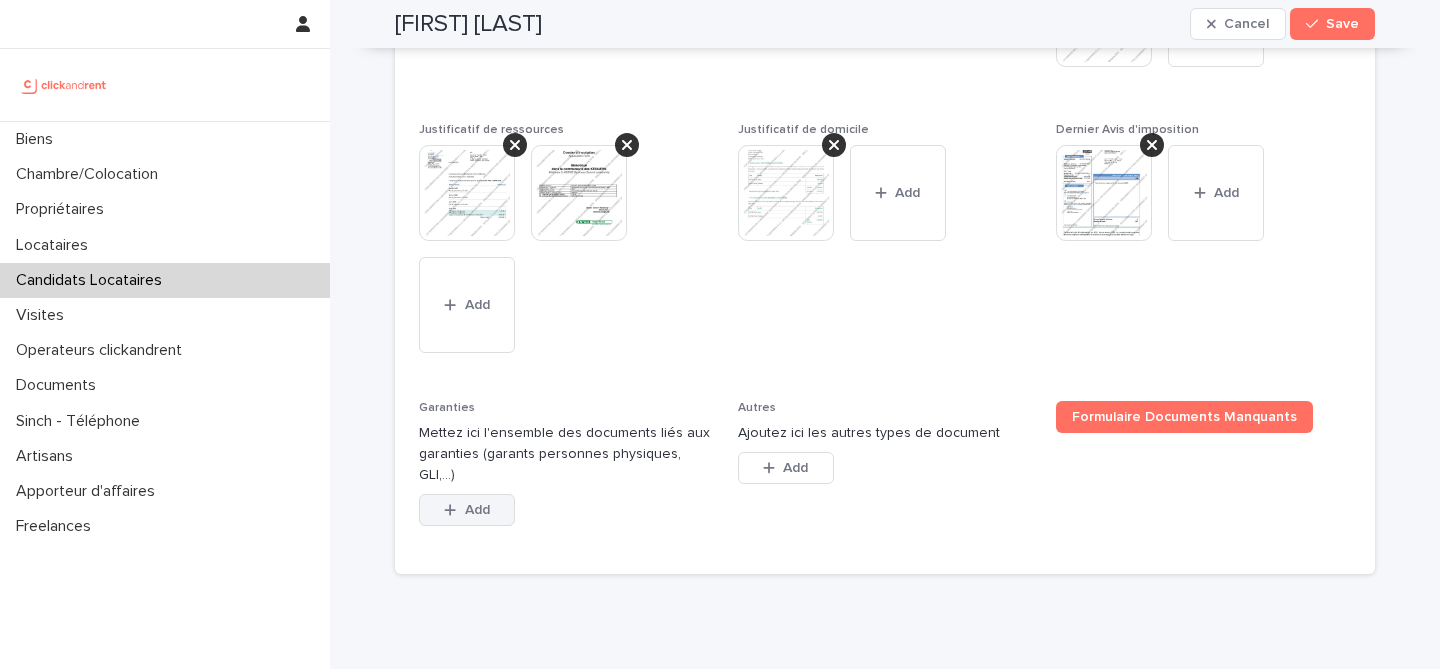 scroll, scrollTop: 1751, scrollLeft: 0, axis: vertical 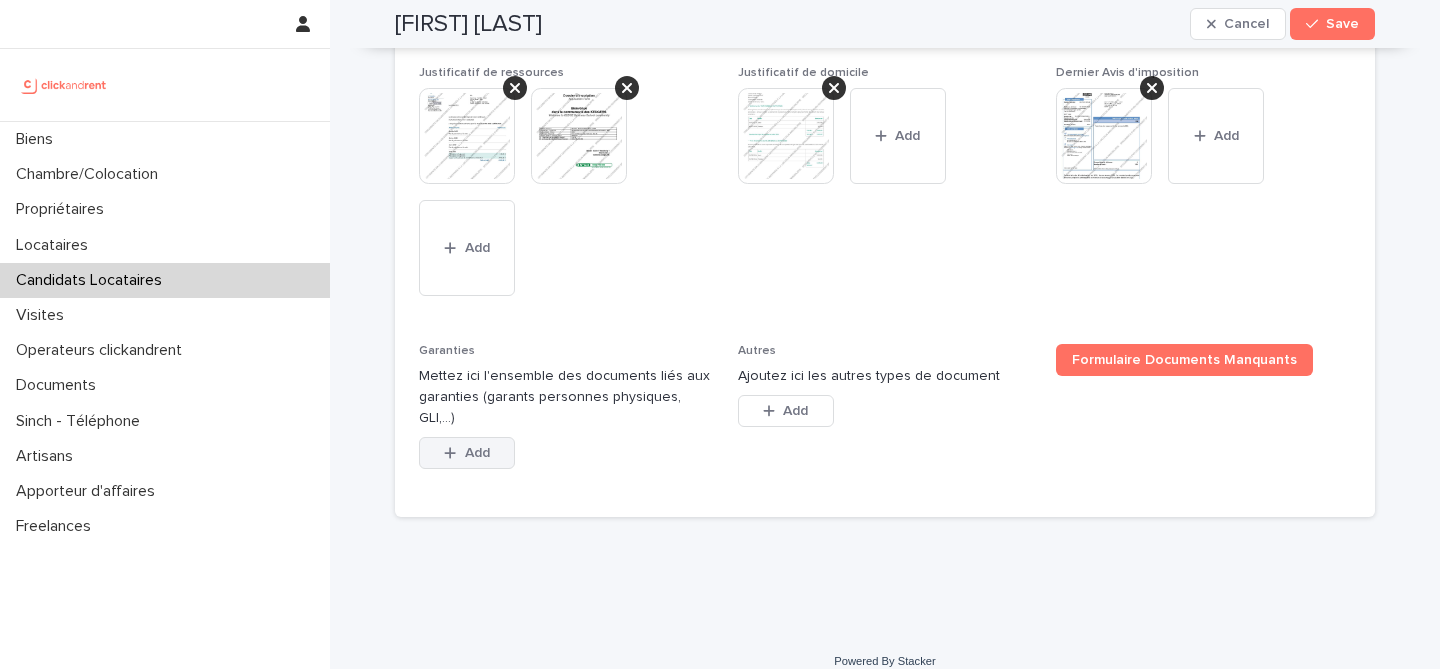 click on "Add" at bounding box center [477, 453] 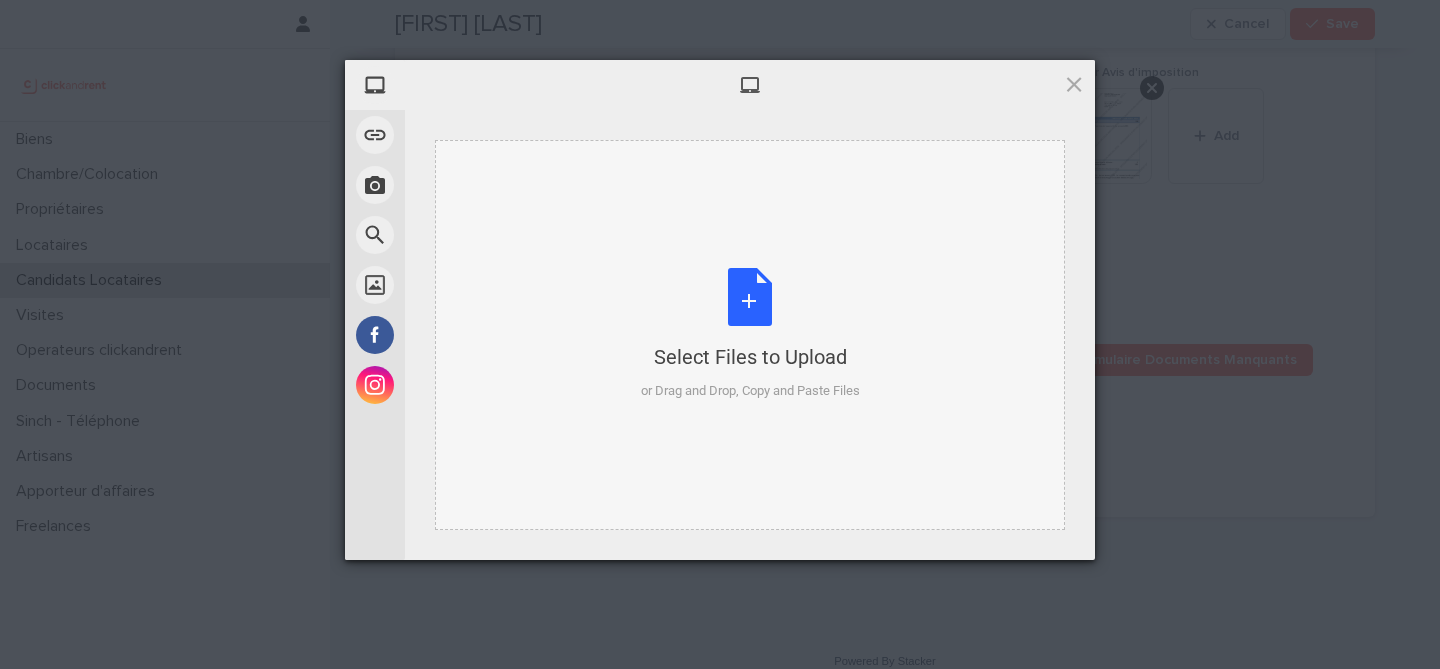 click on "Select Files to Upload
or Drag and Drop, Copy and Paste Files" at bounding box center [750, 334] 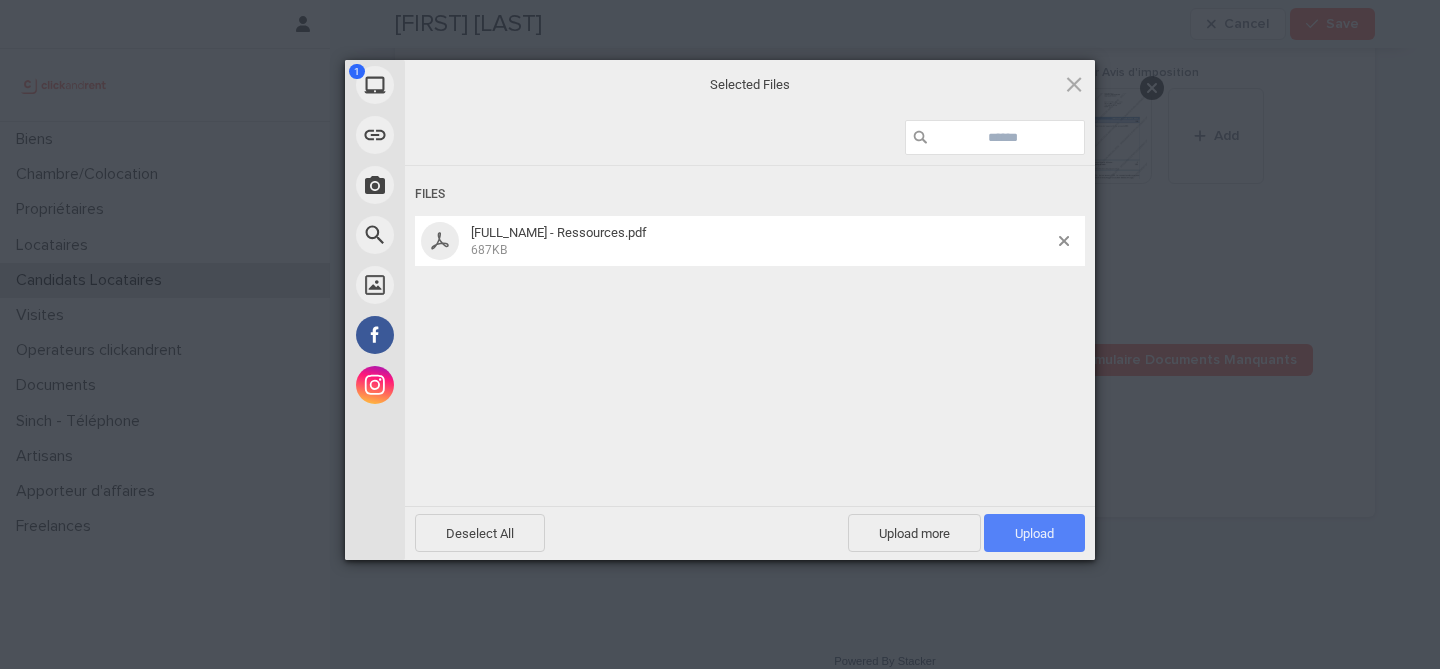 click on "Upload
1" at bounding box center [1034, 533] 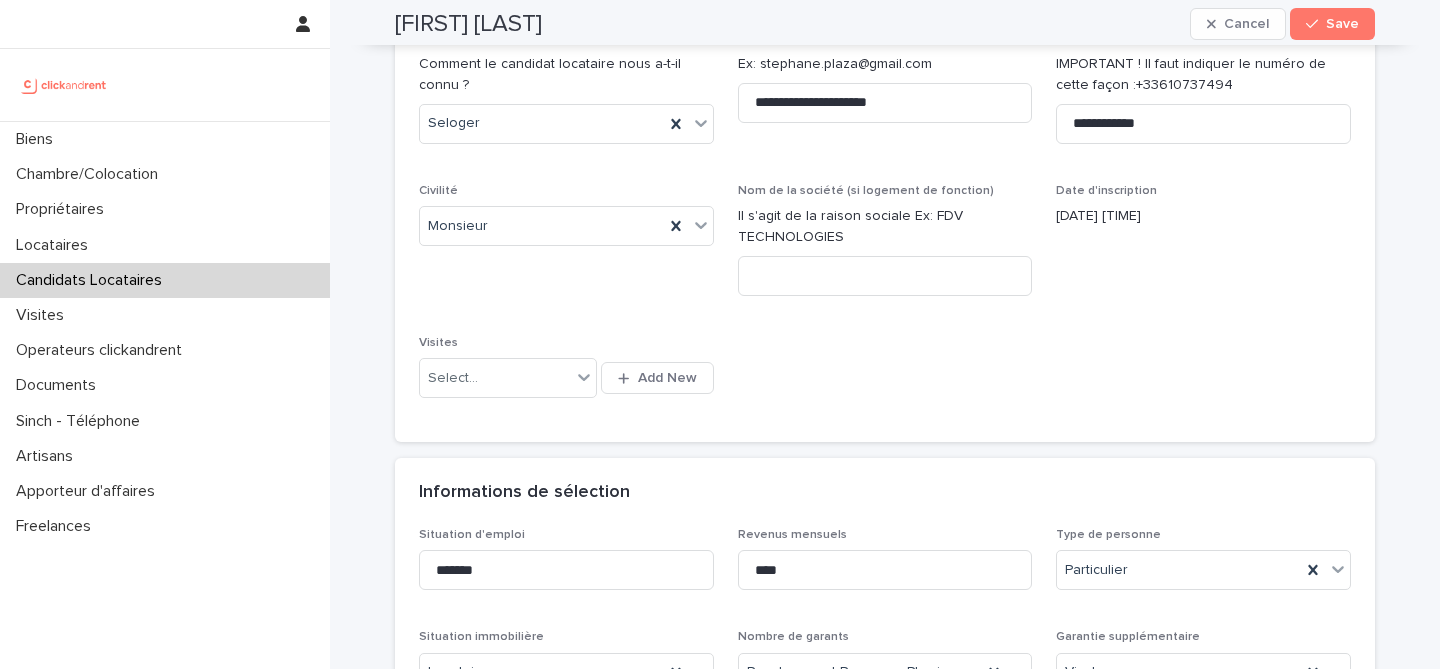 scroll, scrollTop: 0, scrollLeft: 0, axis: both 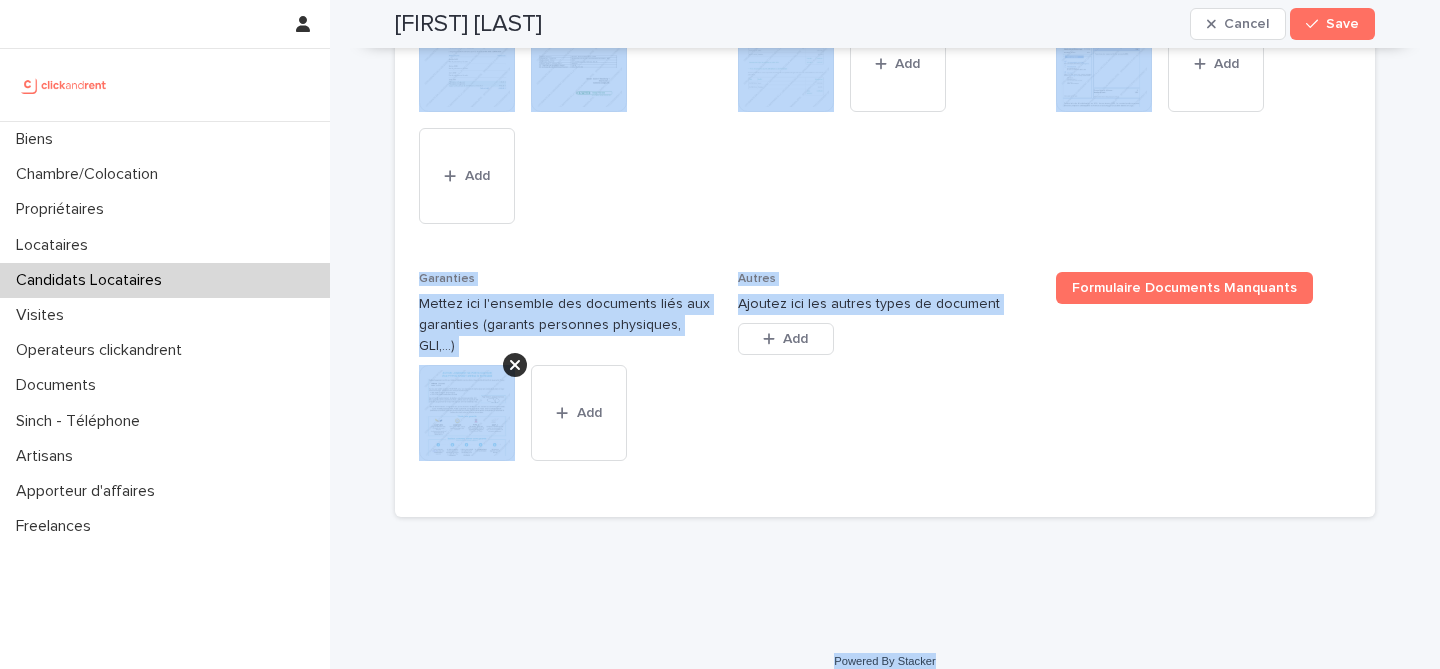drag, startPoint x: 385, startPoint y: 58, endPoint x: 1044, endPoint y: 650, distance: 885.85834 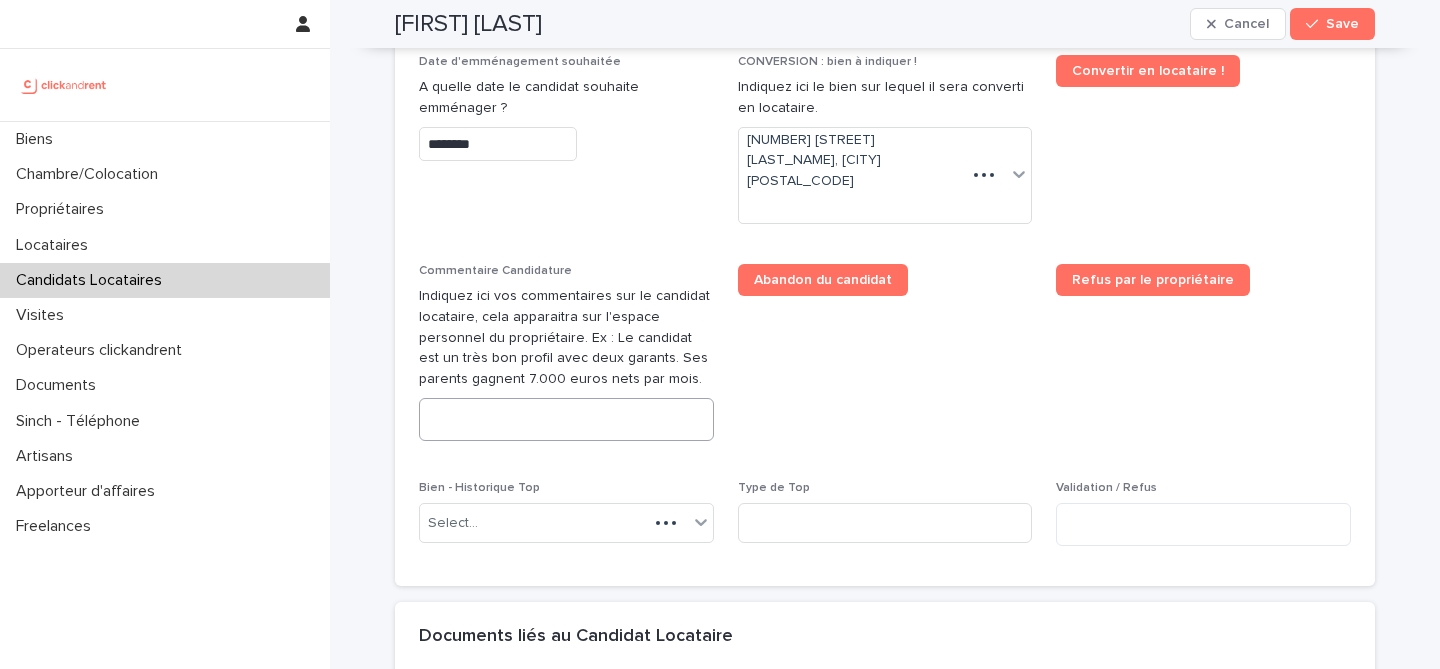 scroll, scrollTop: 985, scrollLeft: 0, axis: vertical 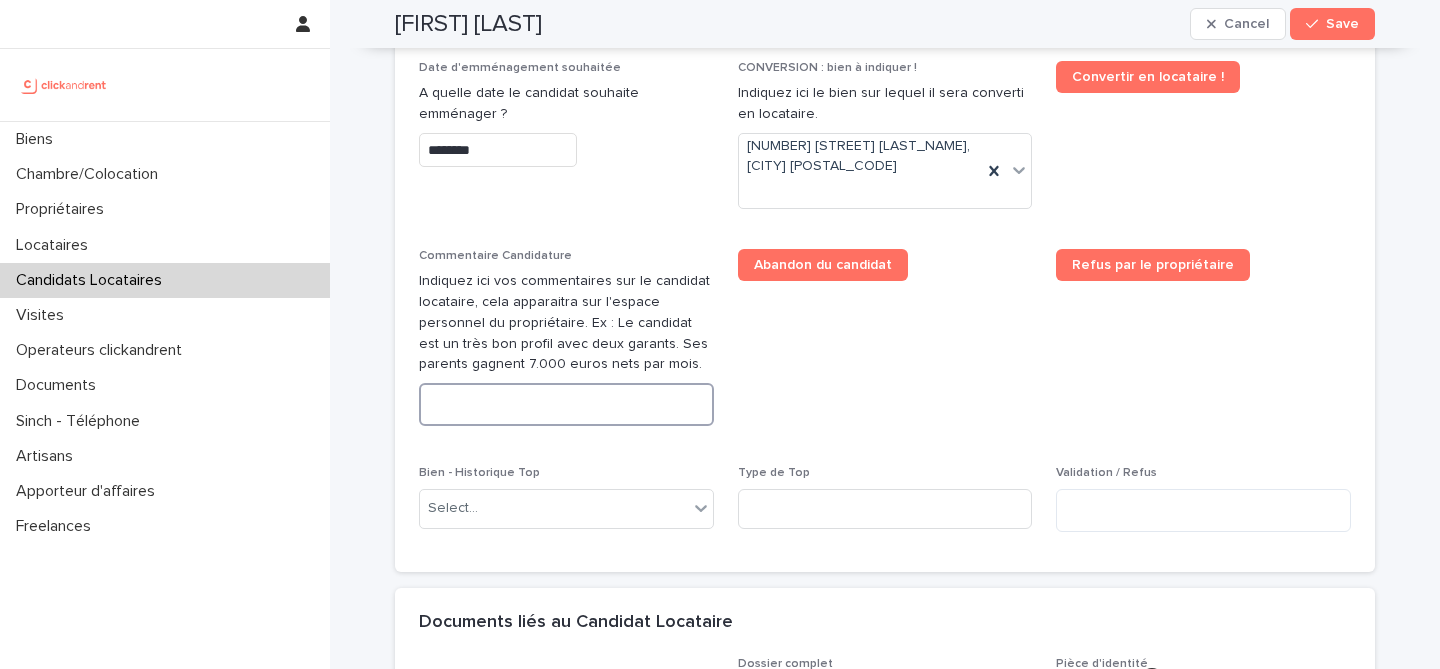 click at bounding box center [566, 404] 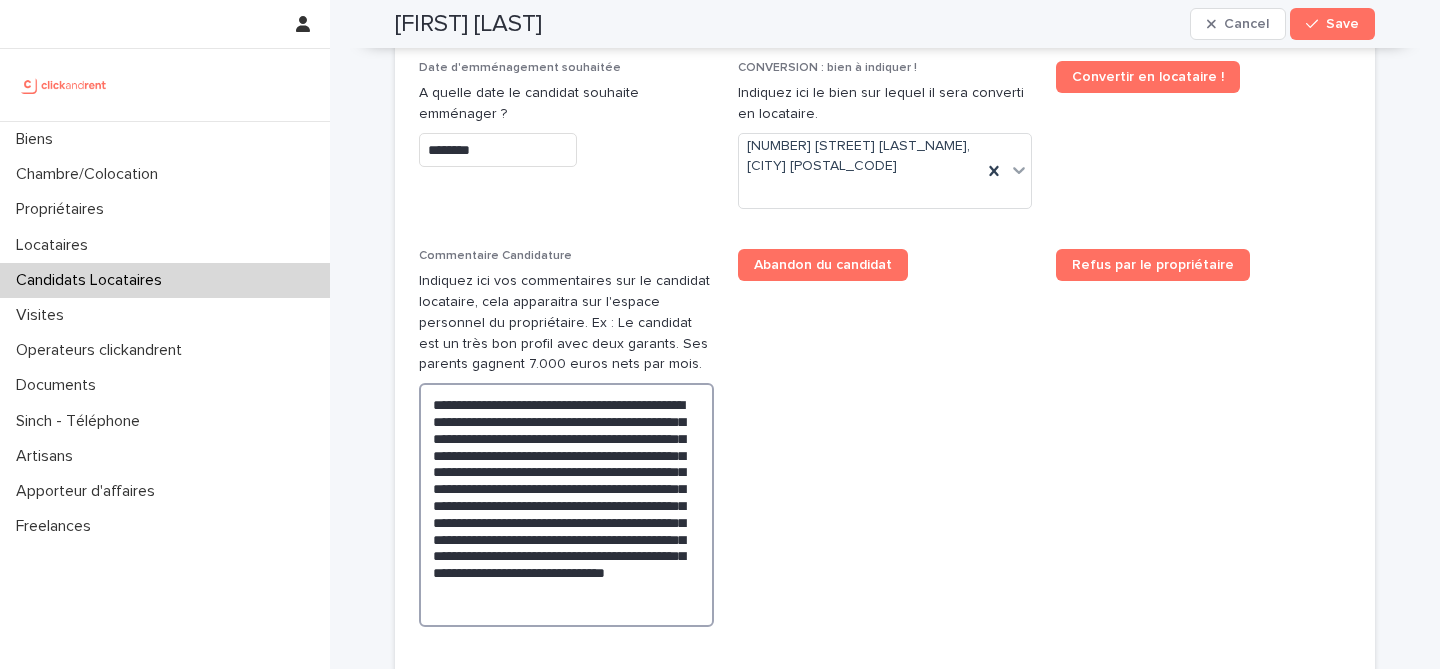 type on "**********" 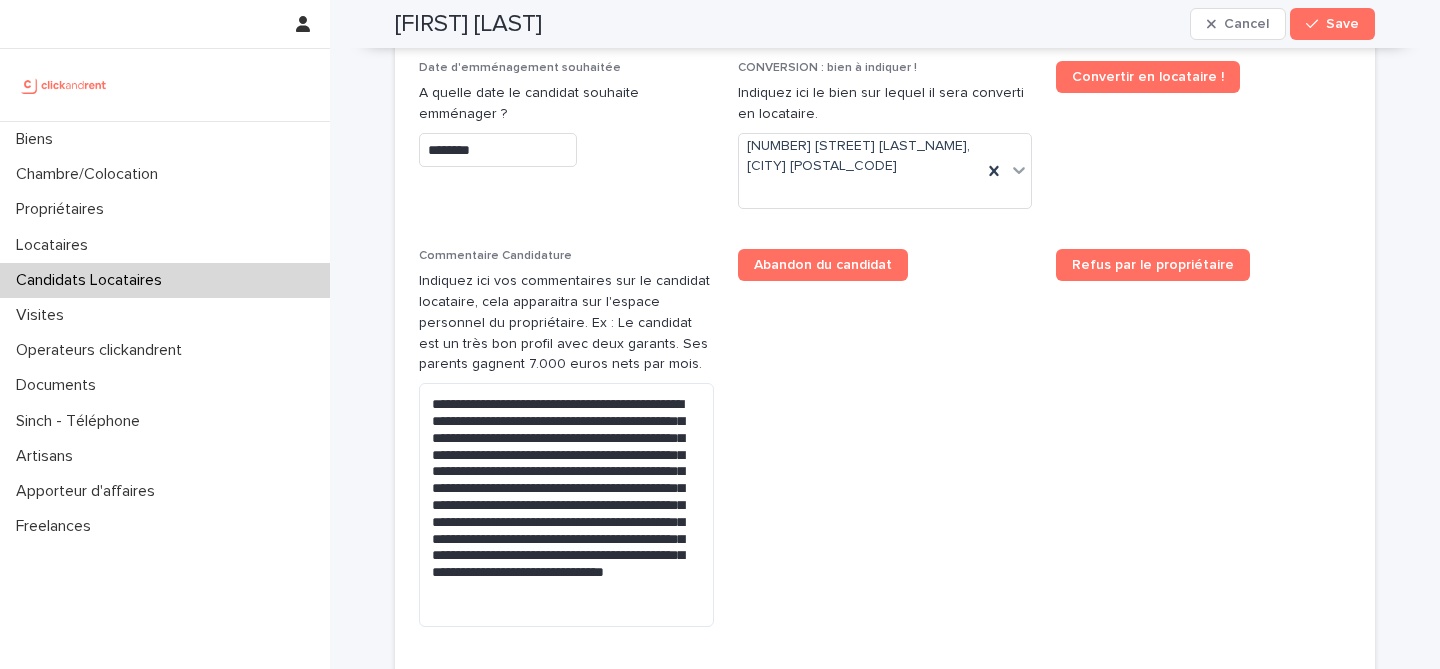 click on "Abandon du candidat" at bounding box center (885, 446) 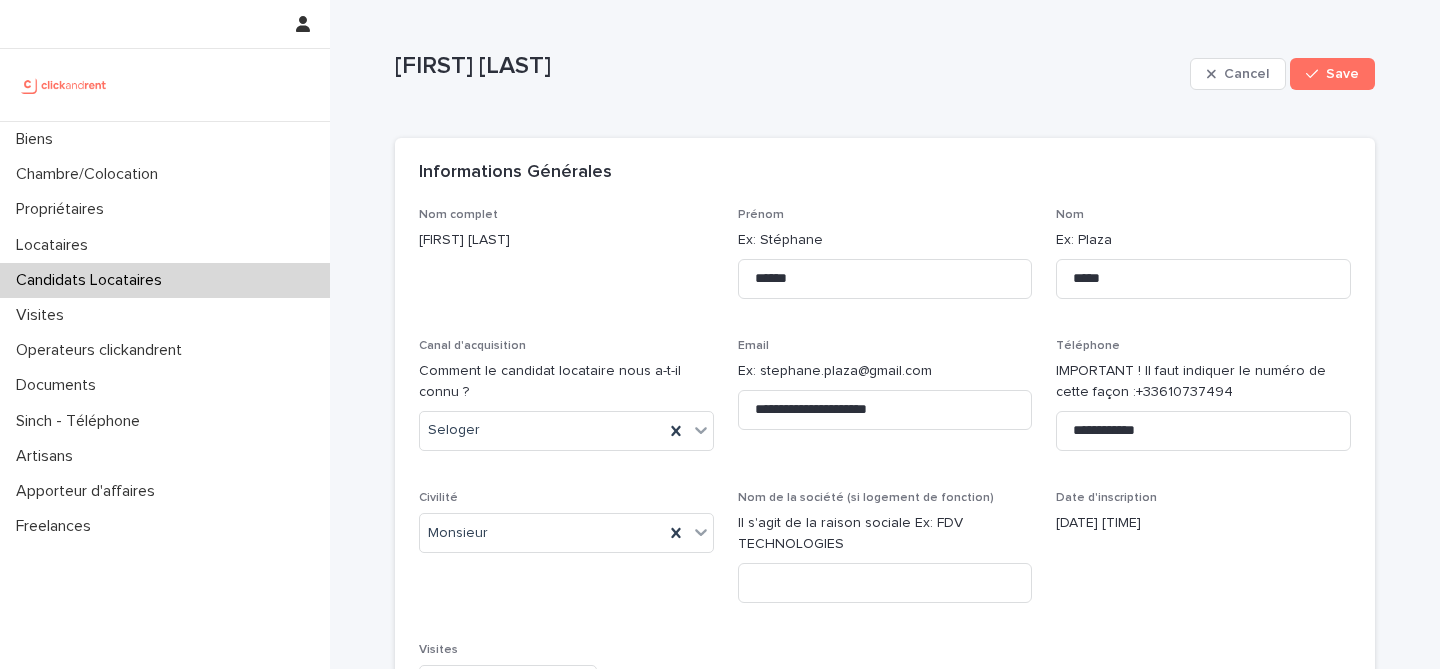scroll, scrollTop: 5, scrollLeft: 0, axis: vertical 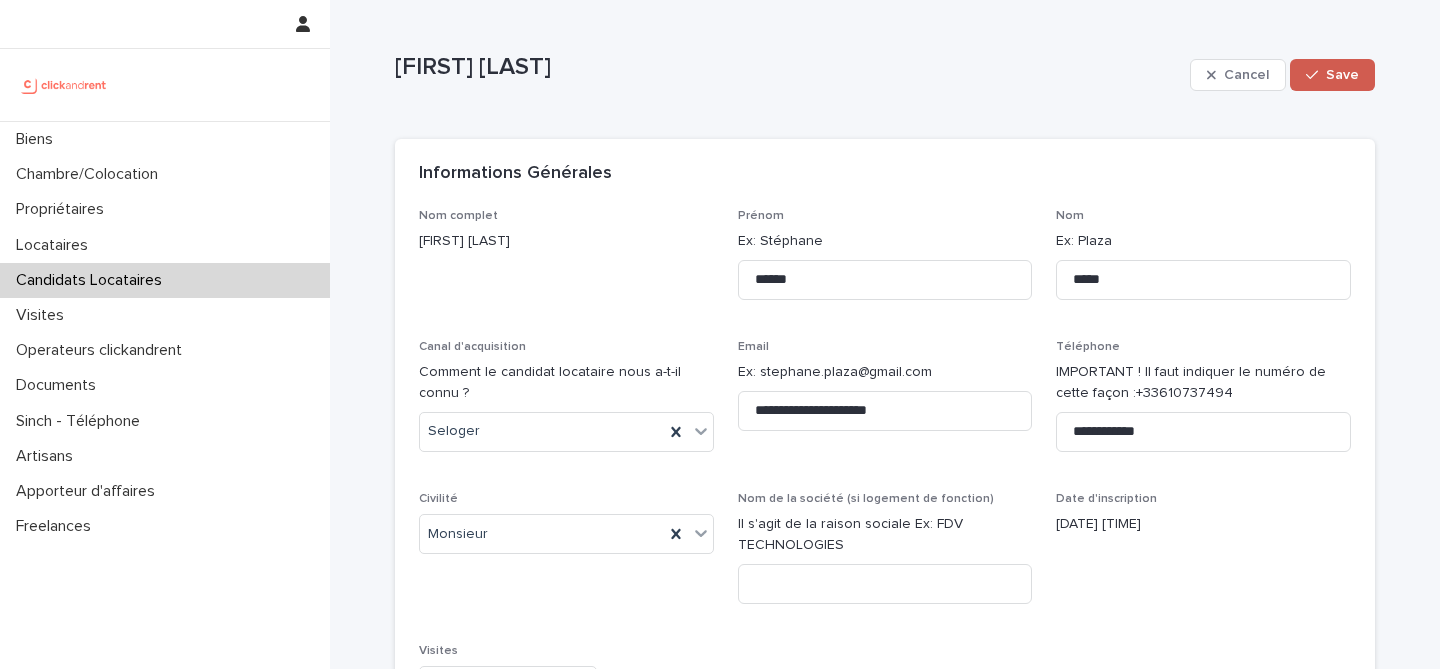 click on "Save" at bounding box center [1332, 75] 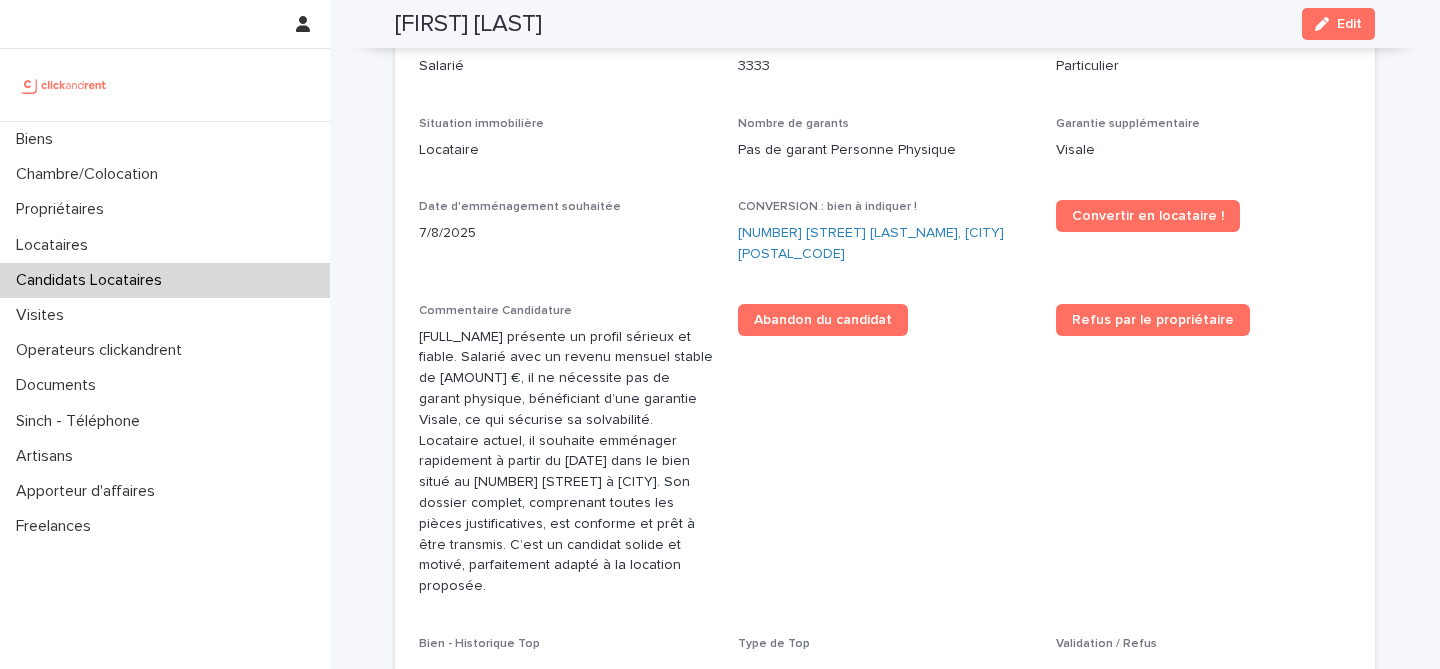 scroll, scrollTop: 574, scrollLeft: 0, axis: vertical 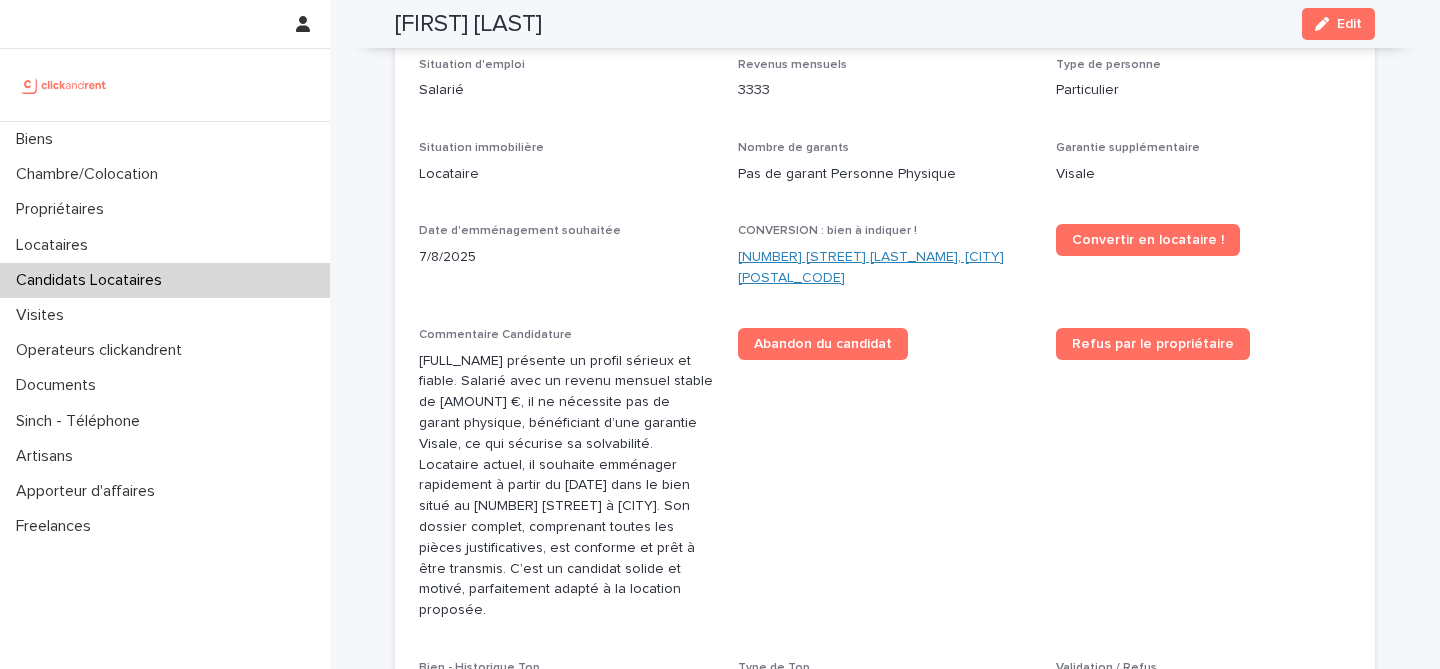 click on "[NUMBER] [STREET] [LAST_NAME], [CITY] [POSTAL_CODE]" at bounding box center [885, 268] 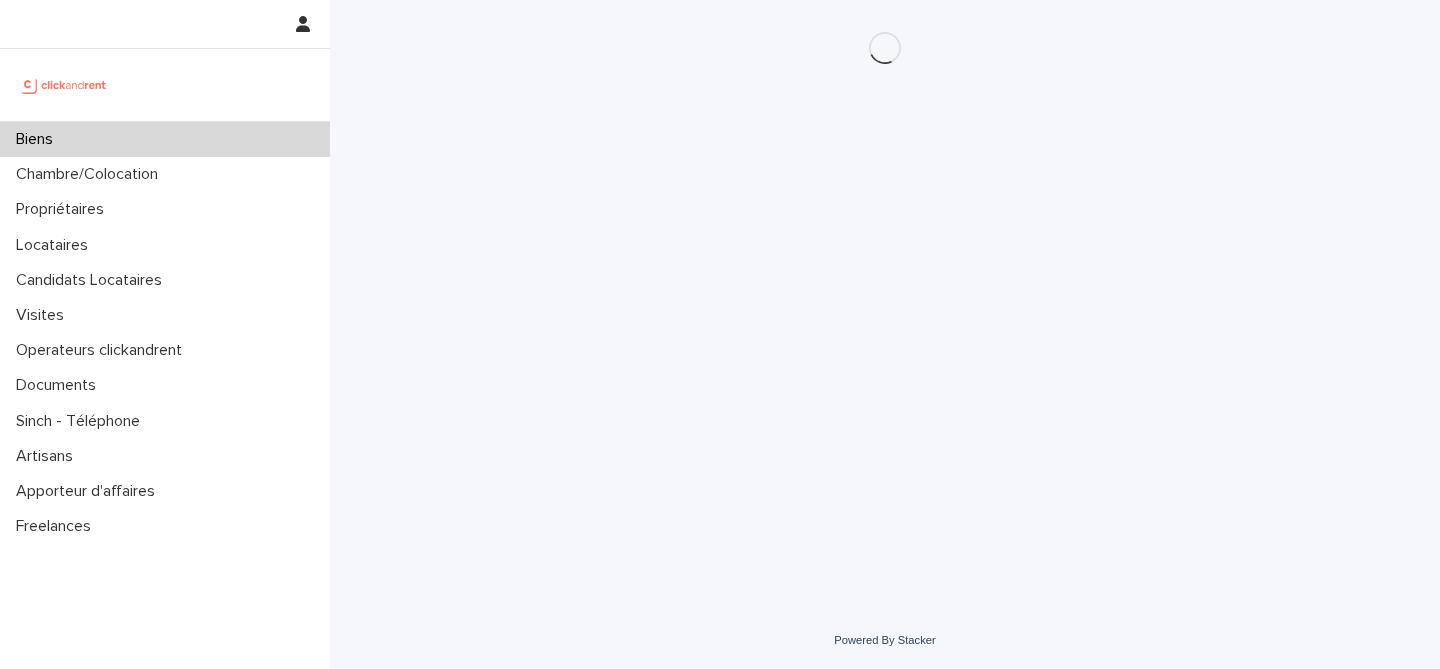 scroll, scrollTop: 0, scrollLeft: 0, axis: both 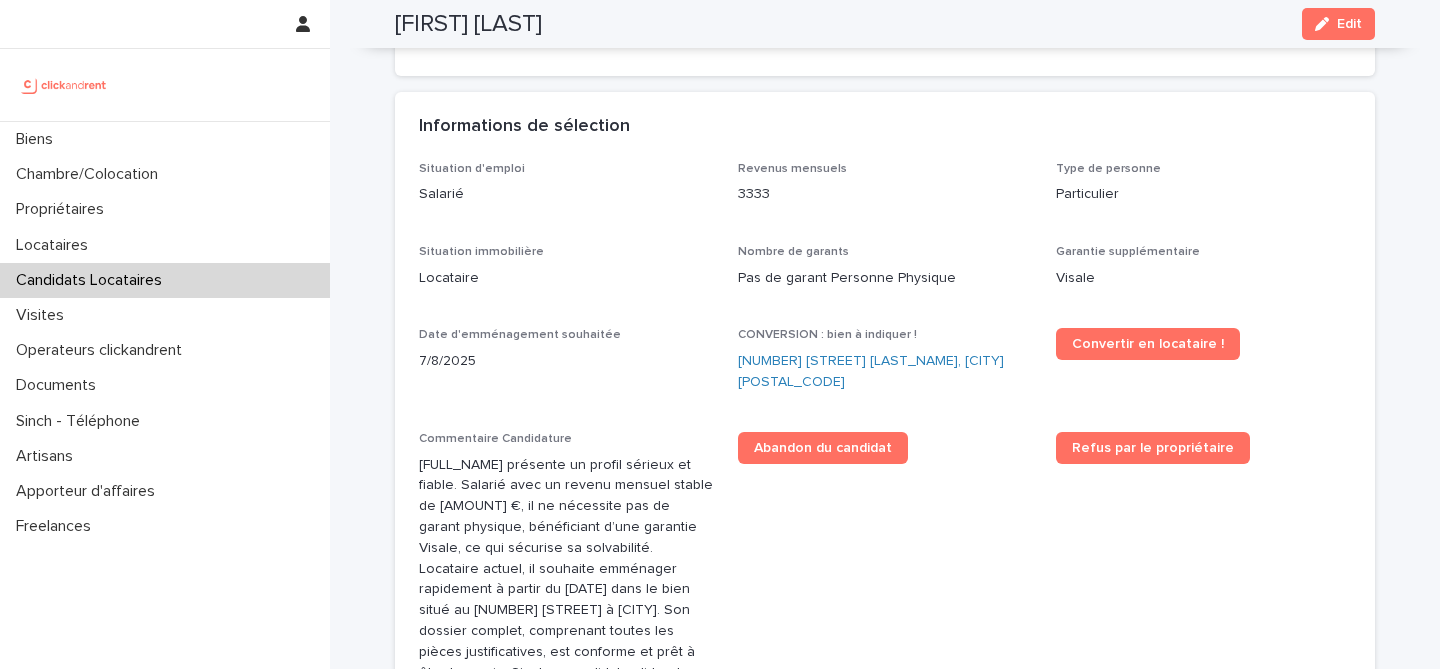click on "[FIRST] [LAST]" at bounding box center [468, 24] 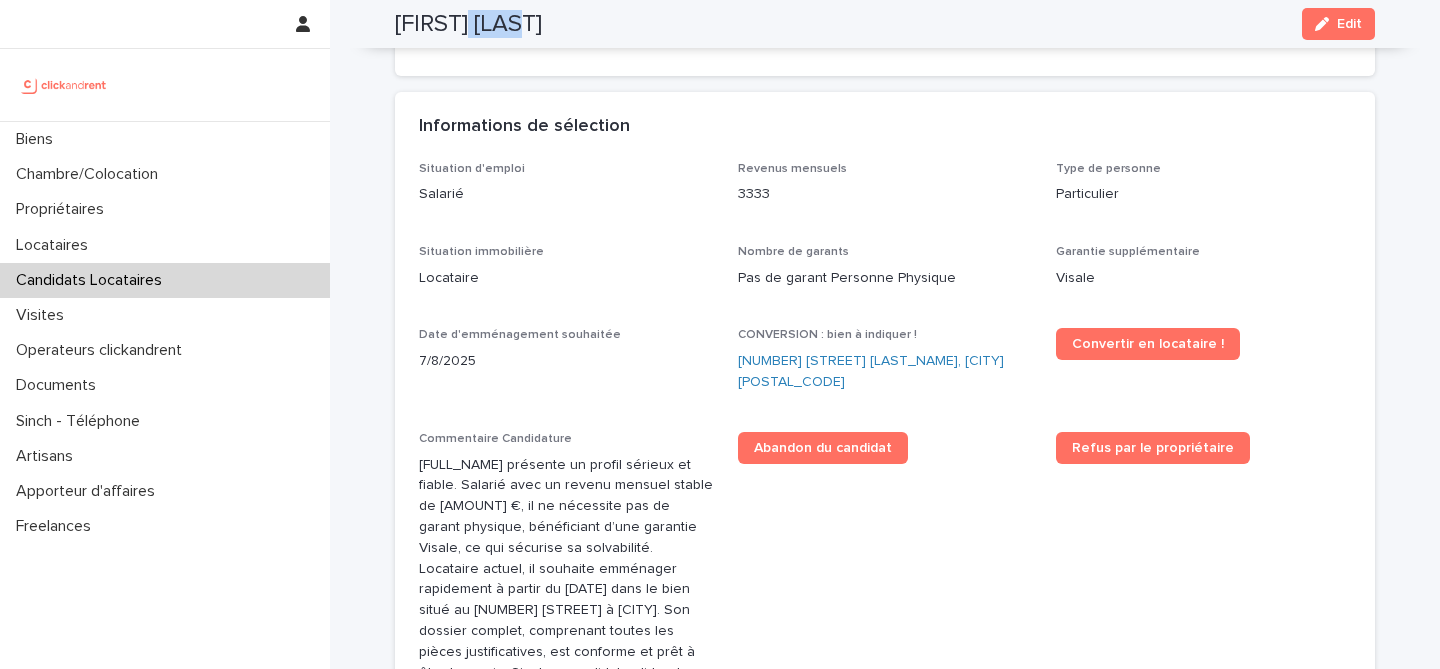 click on "[FIRST] [LAST]" at bounding box center [468, 24] 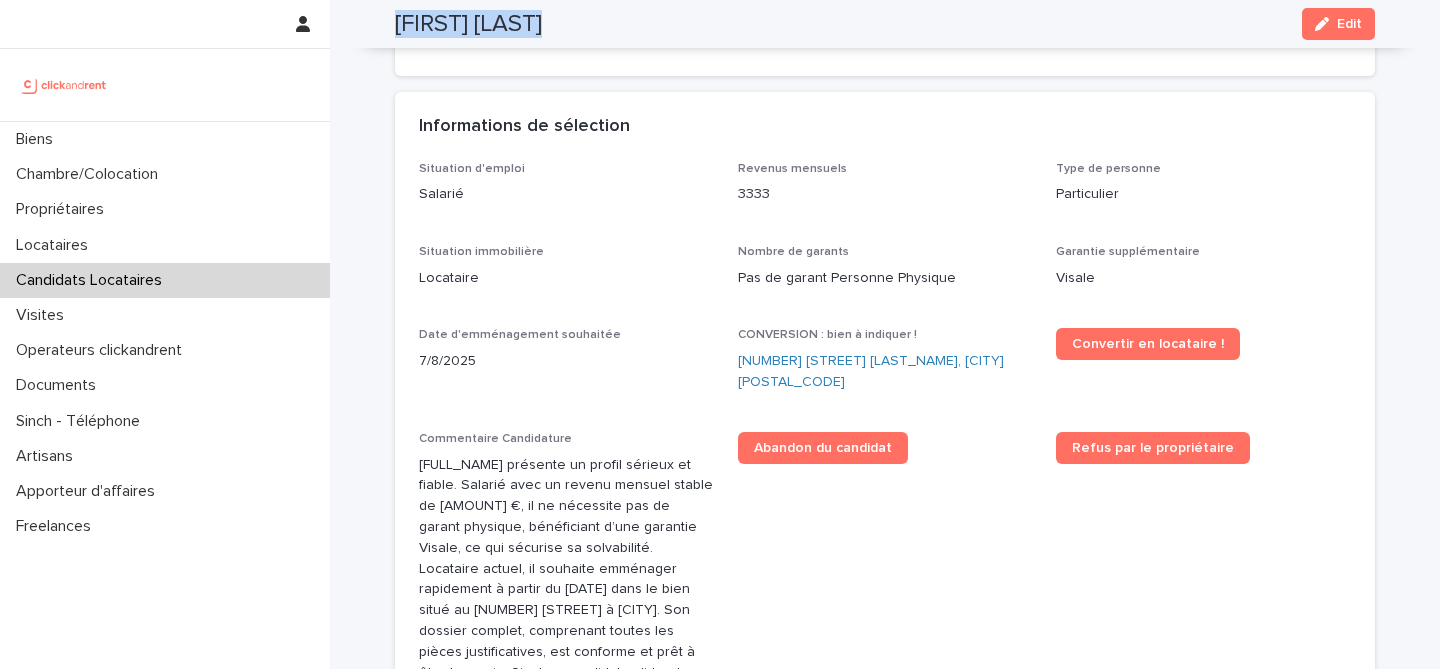 click on "[FIRST] [LAST]" at bounding box center [468, 24] 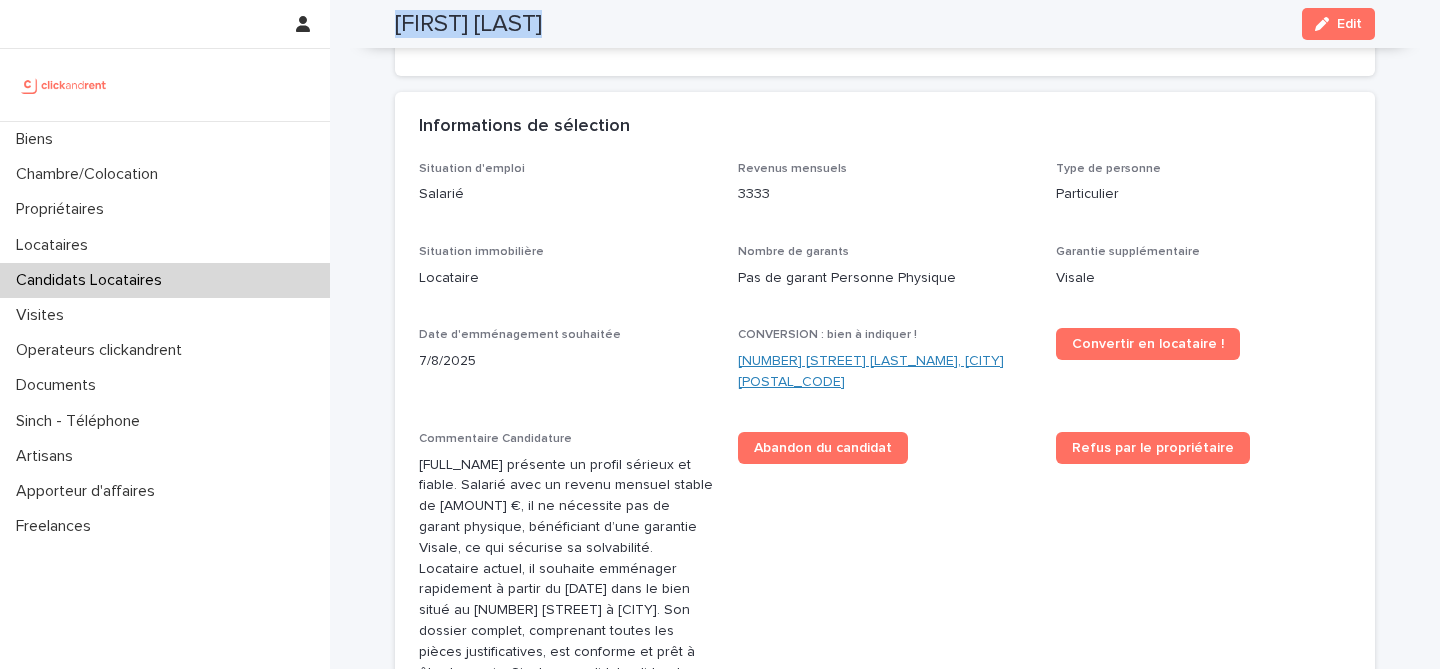 click on "[NUMBER] [STREET] [LAST_NAME], [CITY] [POSTAL_CODE]" at bounding box center [885, 372] 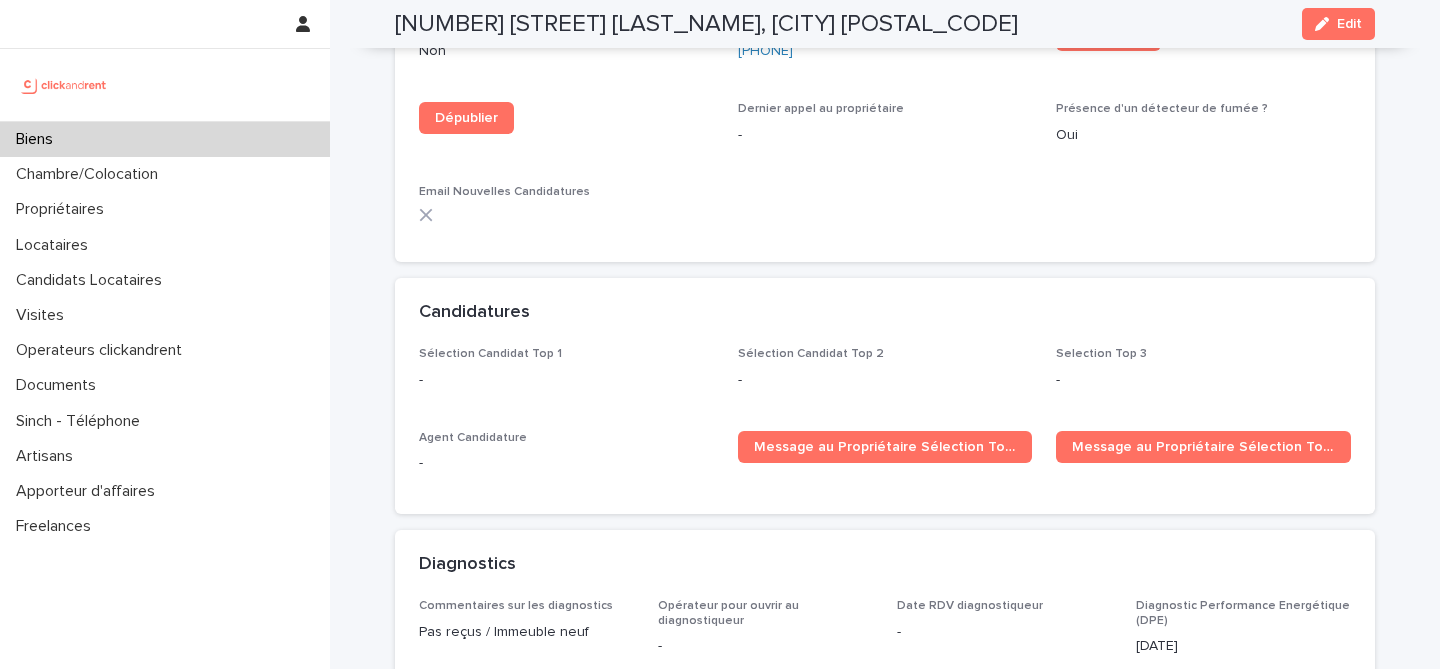 scroll, scrollTop: 6156, scrollLeft: 0, axis: vertical 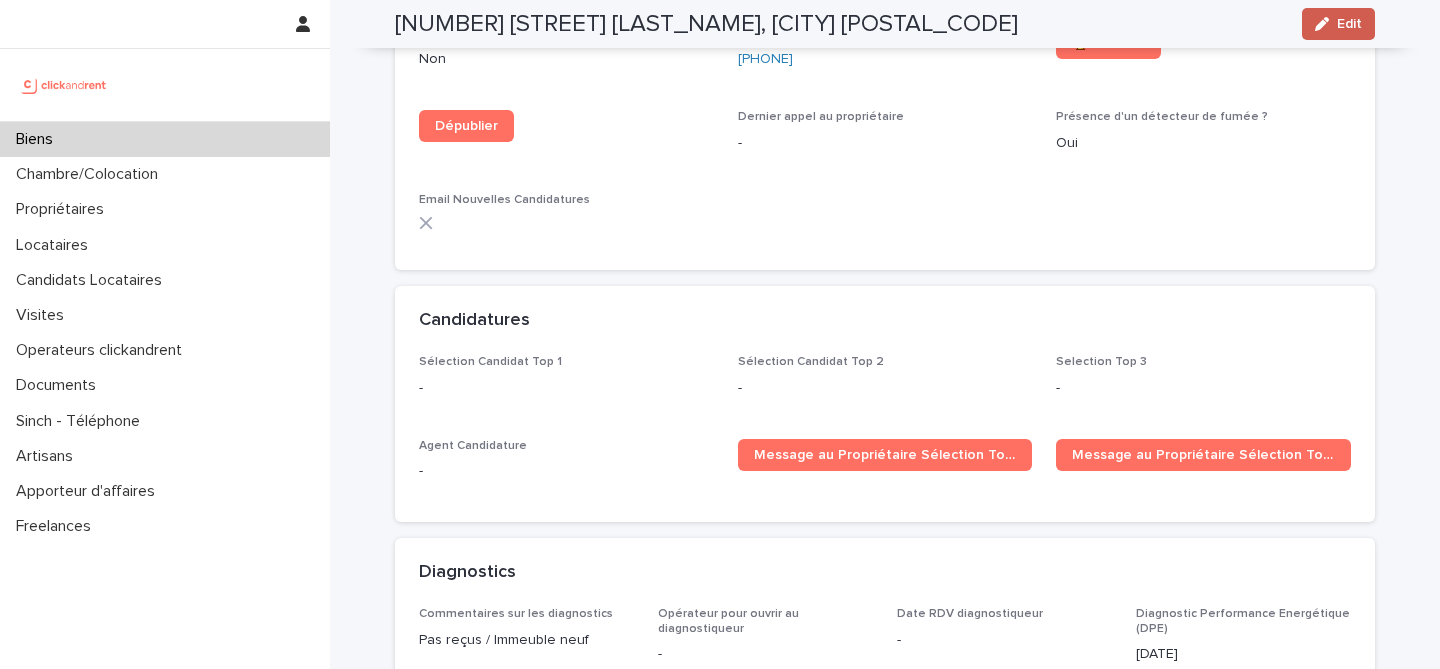 click on "Edit" at bounding box center [1338, 24] 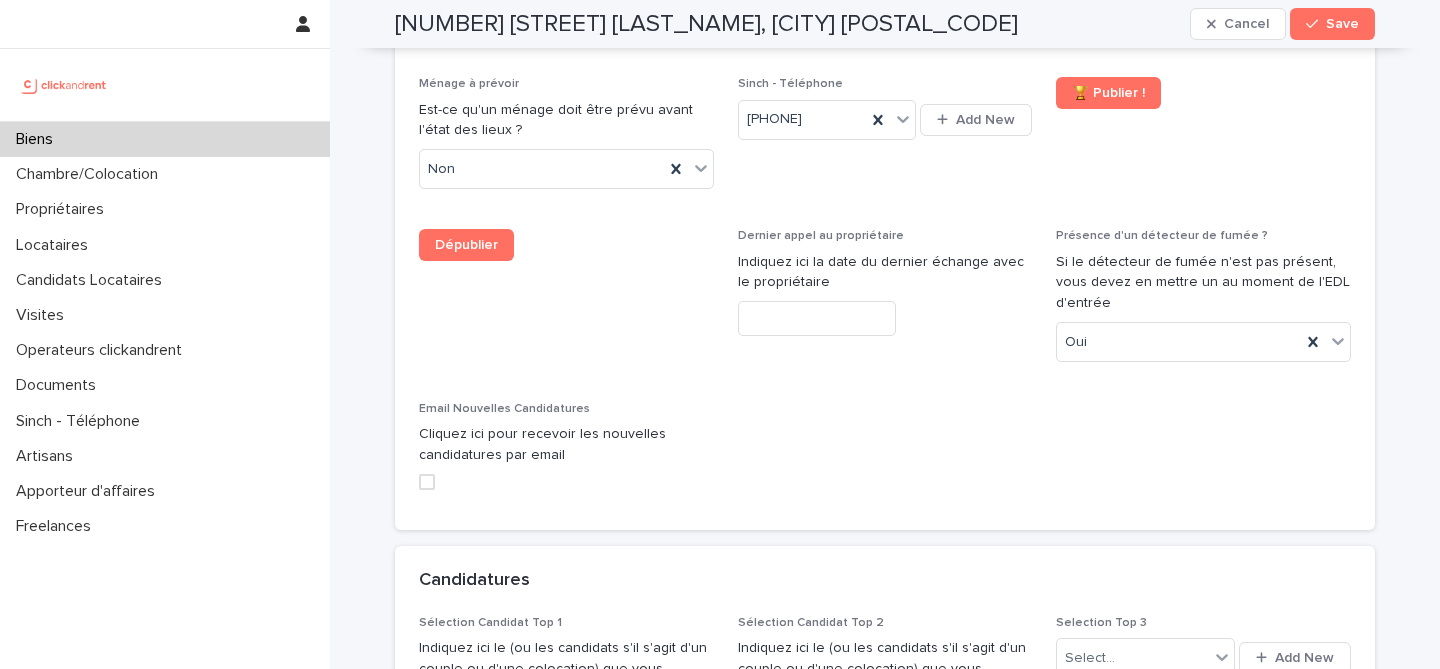 scroll, scrollTop: 9649, scrollLeft: 0, axis: vertical 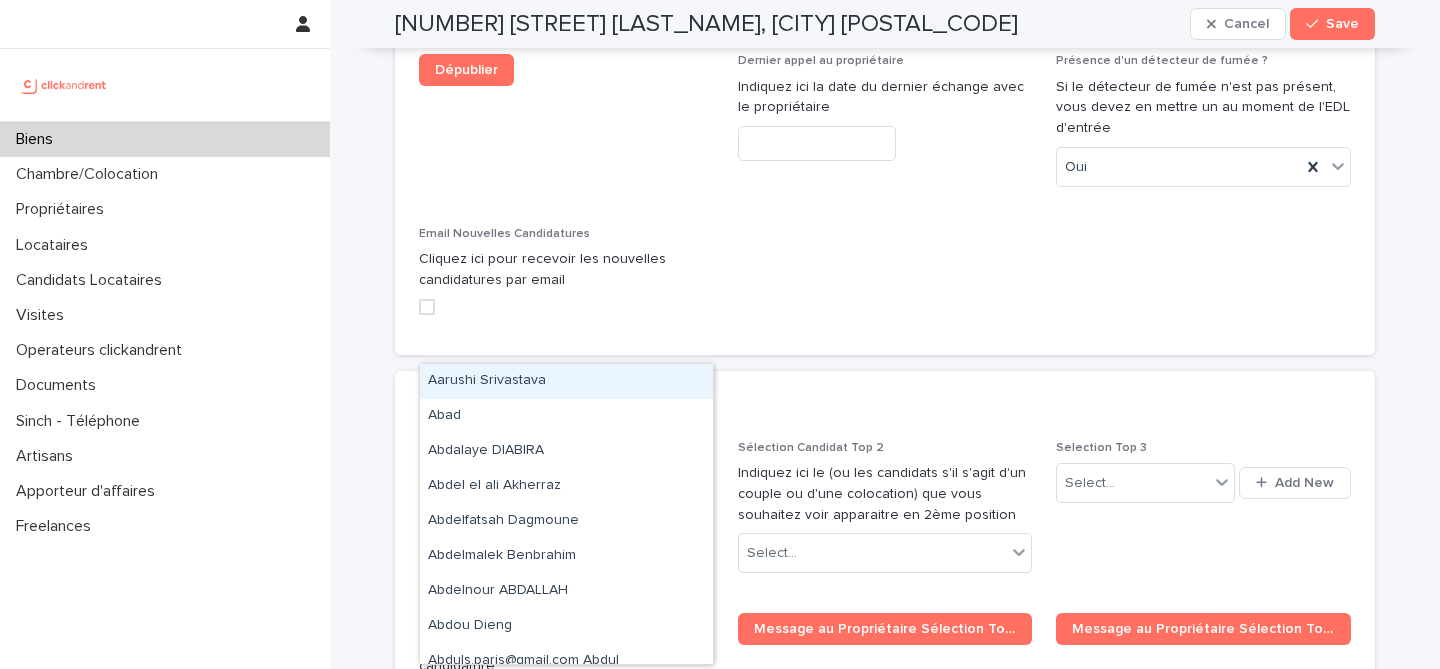 click on "Select..." at bounding box center [554, 553] 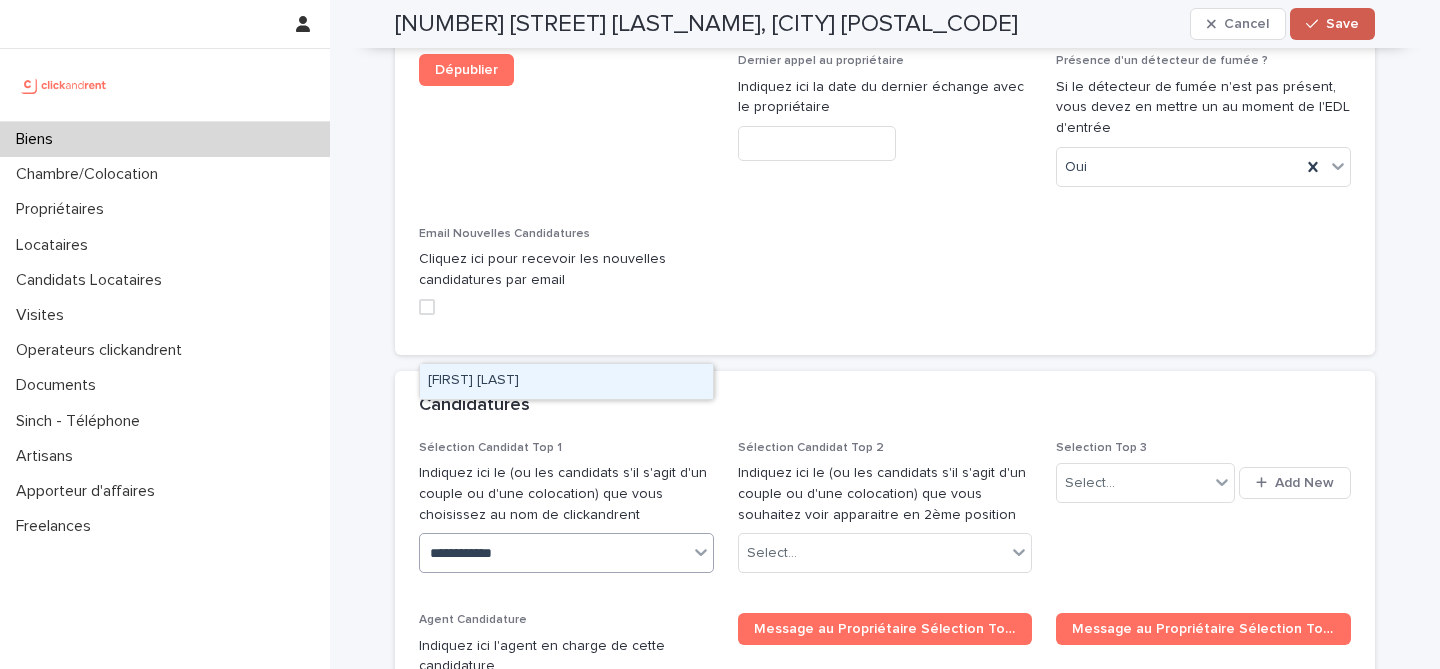 type on "**********" 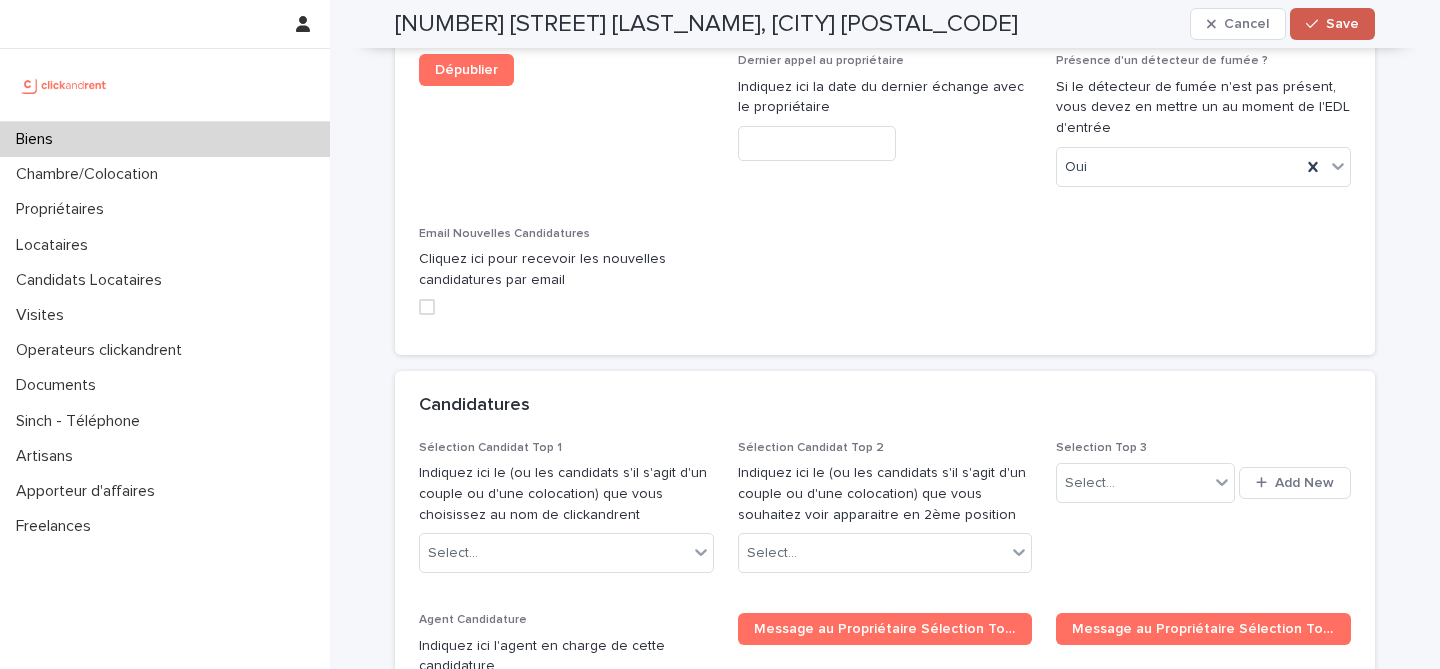 click at bounding box center [1316, 24] 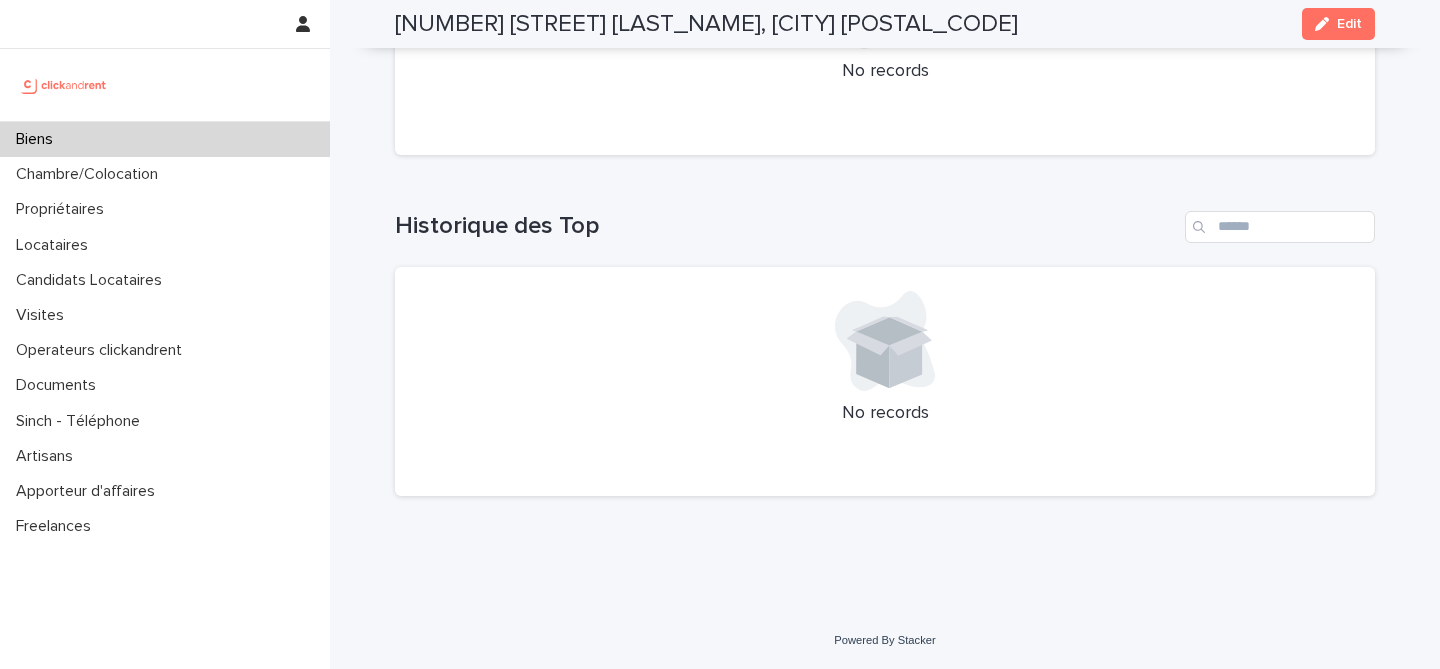 scroll, scrollTop: 8212, scrollLeft: 0, axis: vertical 